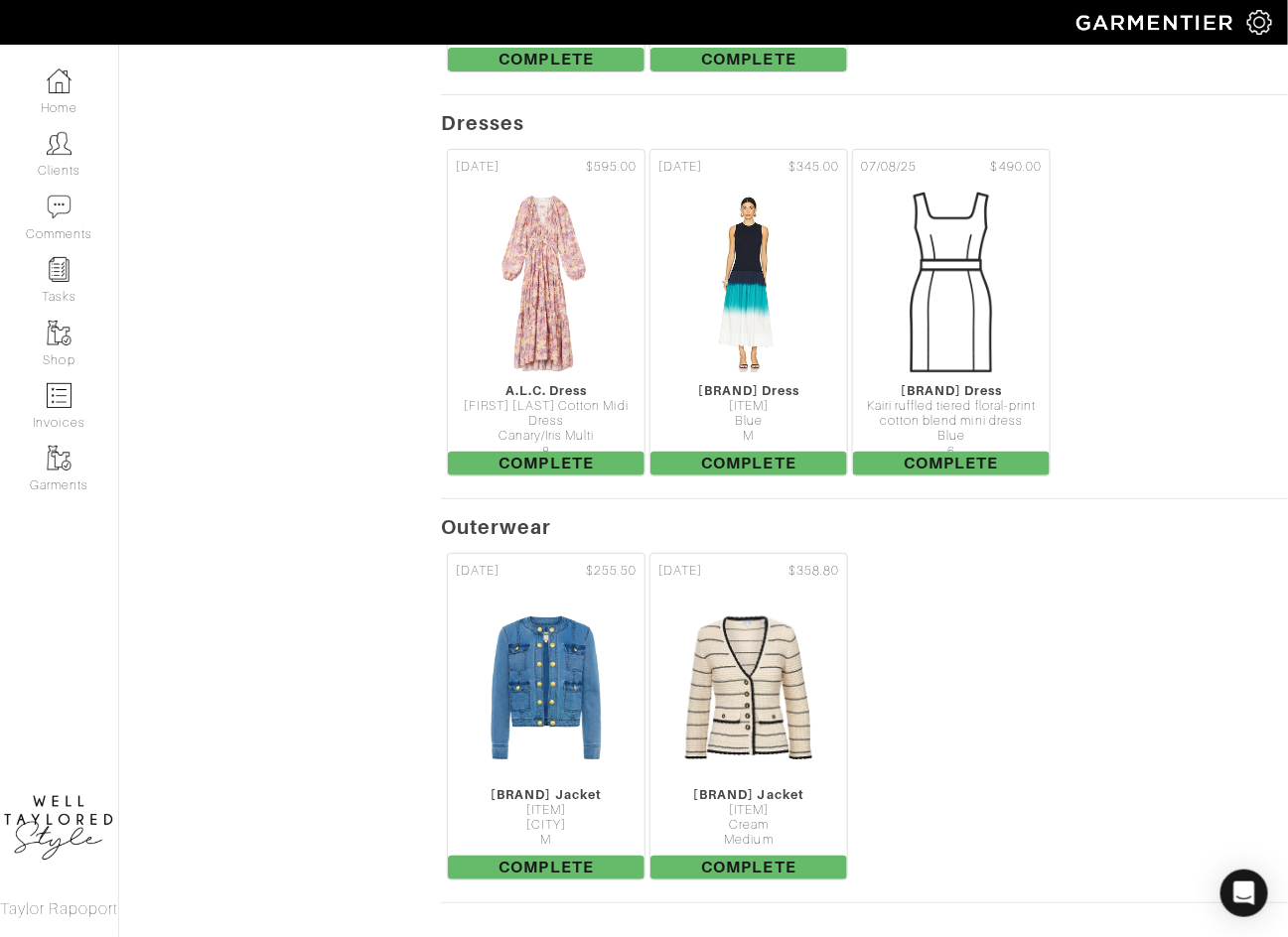 scroll, scrollTop: 5203, scrollLeft: 0, axis: vertical 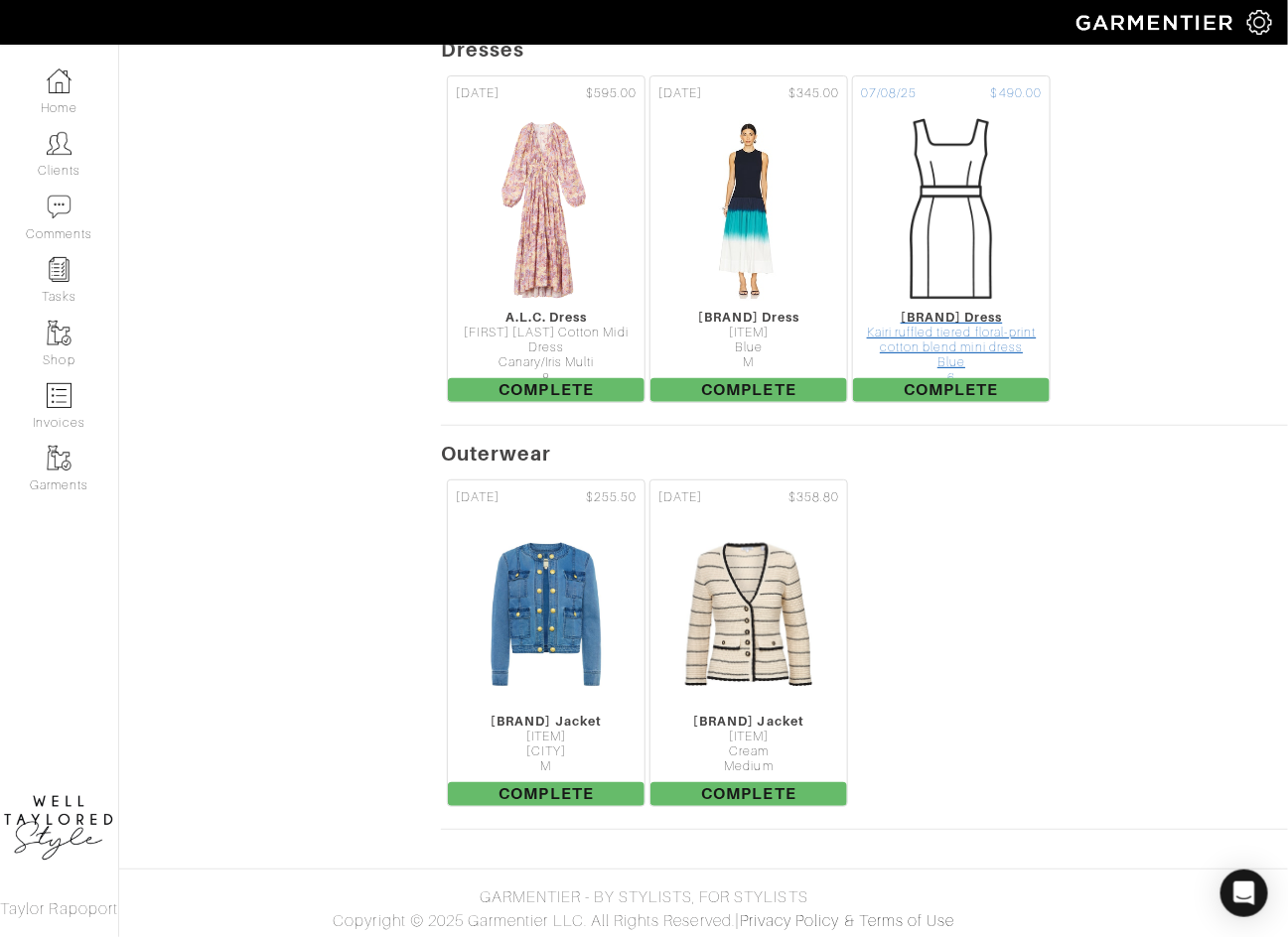click at bounding box center (951, 210) 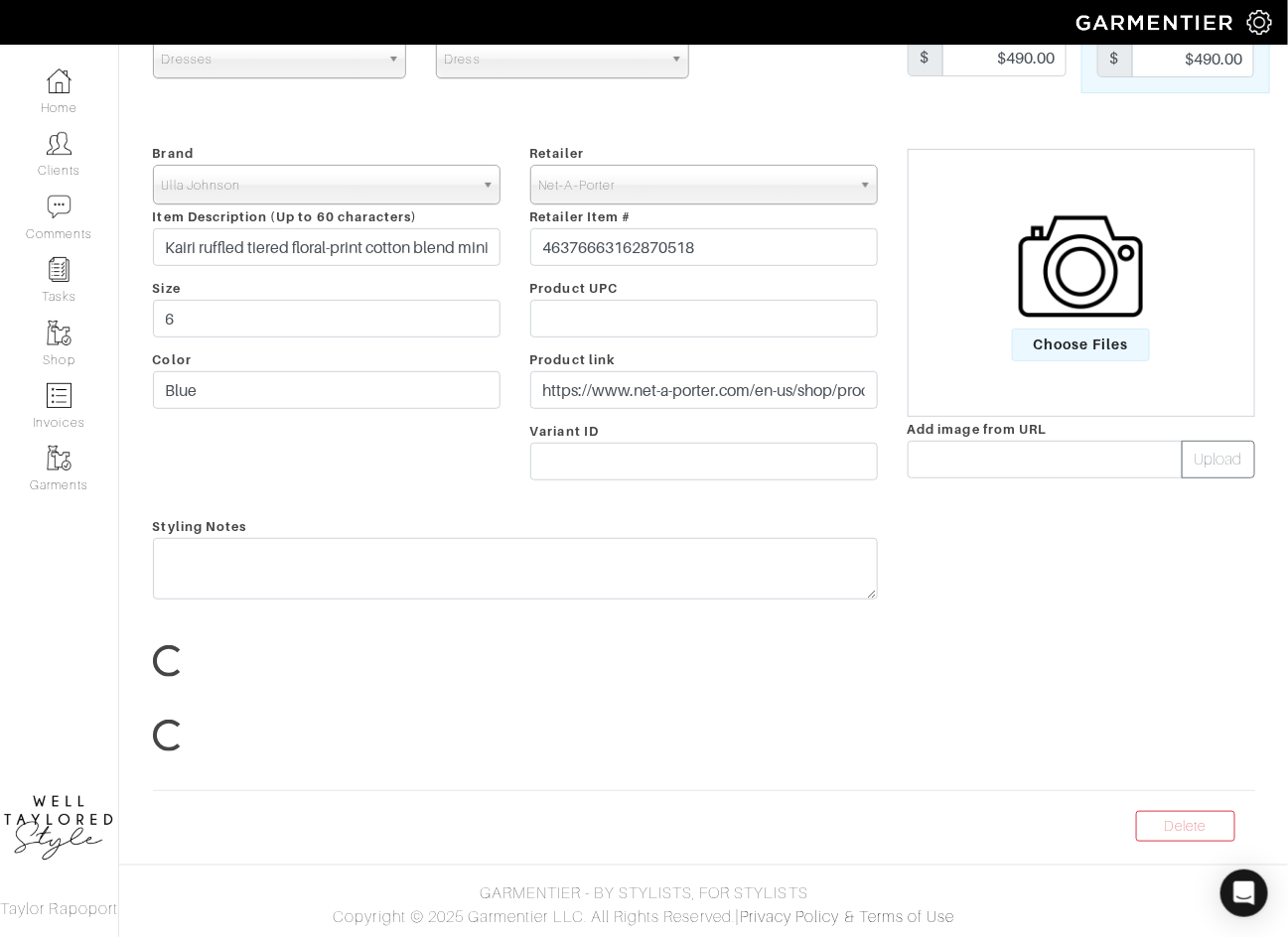 scroll, scrollTop: 0, scrollLeft: 0, axis: both 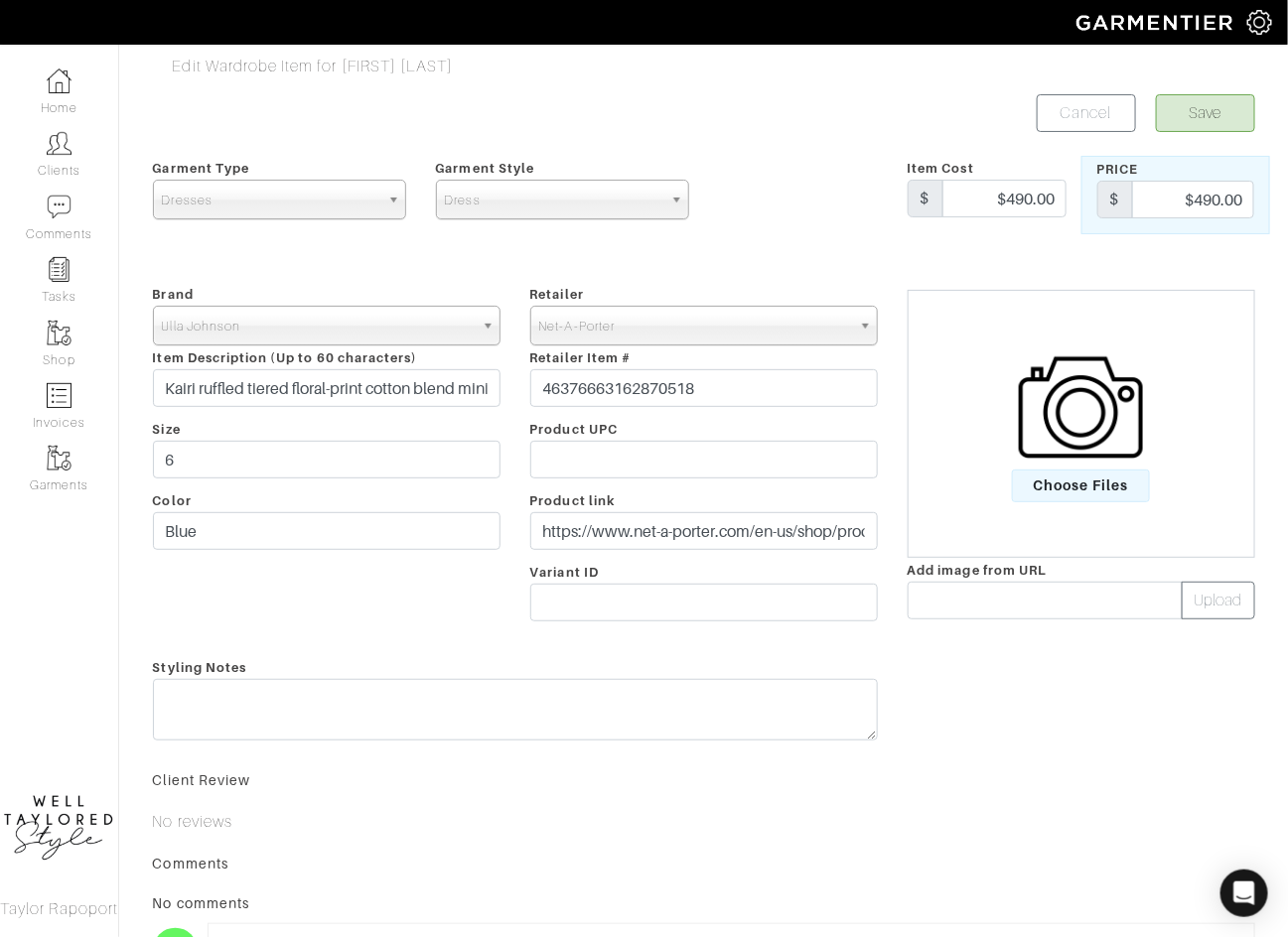 click at bounding box center (1080, 407) 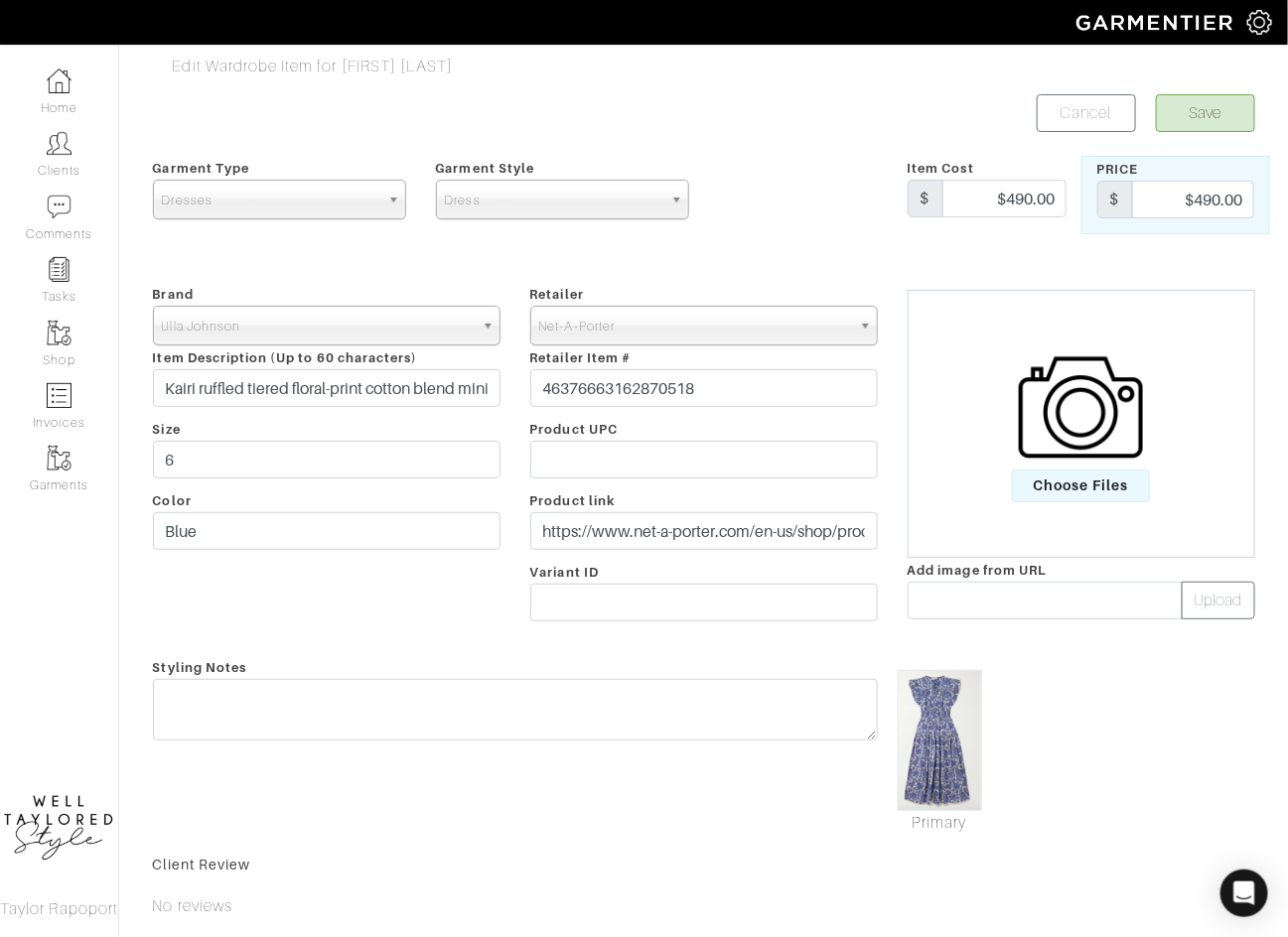 click on "Edit Wardrobe Item for AMANDA METVINER
Save
Cancel
Garment Type
Tops
Bottoms
Dresses
Jumpsuits
Suiting
Outerwear
Shoes
Swimwear
Accessories
Other
Dresses
Garment Style
Dress
Dress
Item Cost
$
$490.00
Price
$
$490.00
Brand
-
032c
1017 ALYX 9SM
111SKIN
11 by Boris Bidjan Saberi
11 Honore
12 Storeez
1822 Denim
19 Cooper
1 Atelier
1.STATE
21 Drops
24/7 Perspective
24S
27 EDIT
2Xist
31 Bits
3.1 Phillip Lim
34 Heritage
360 Cashmere
37 Extreme Actives
3LAB
3x1
47
4SI3NNA
525" at bounding box center [704, 598] 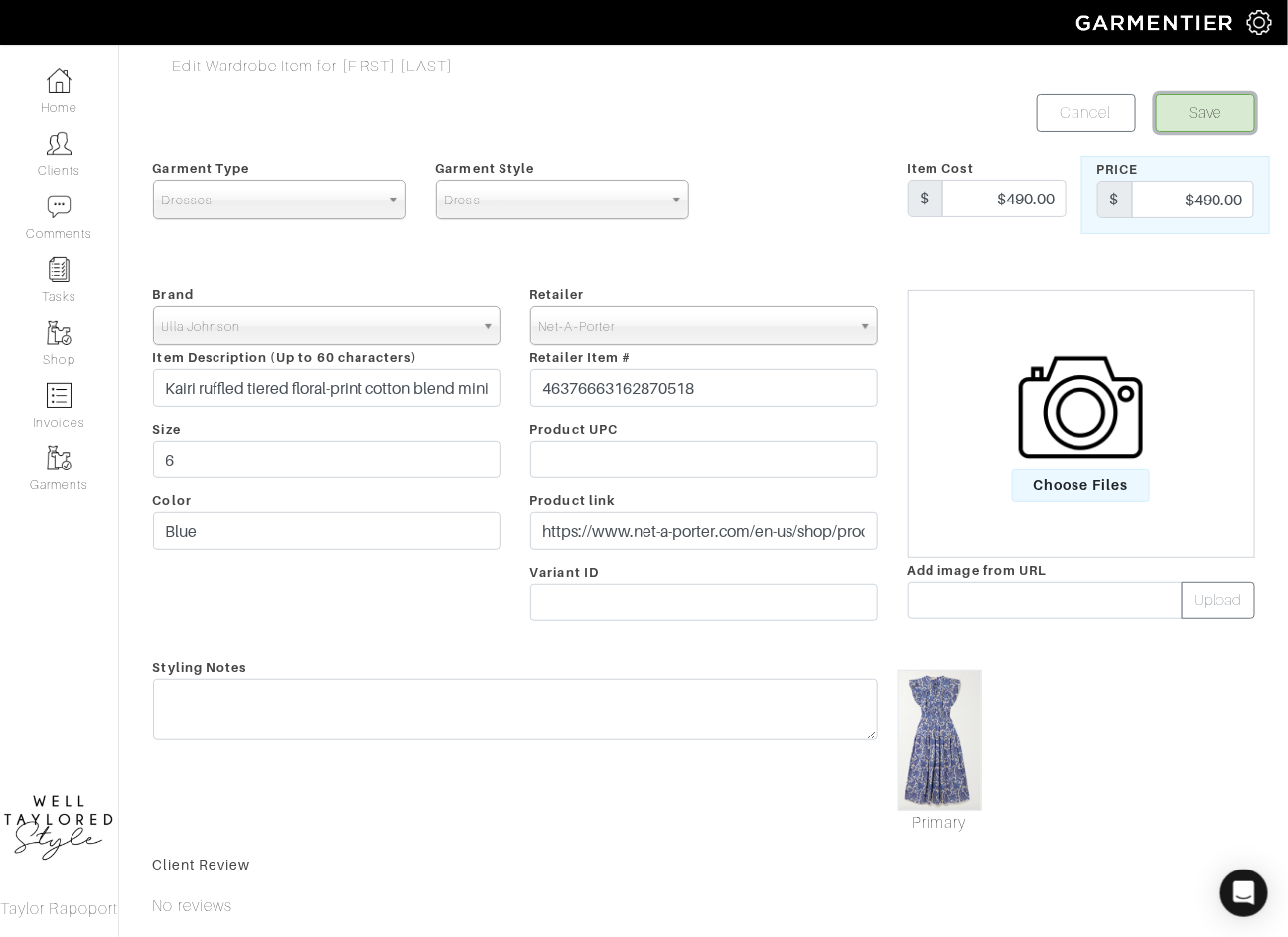 click on "Save" at bounding box center (1206, 113) 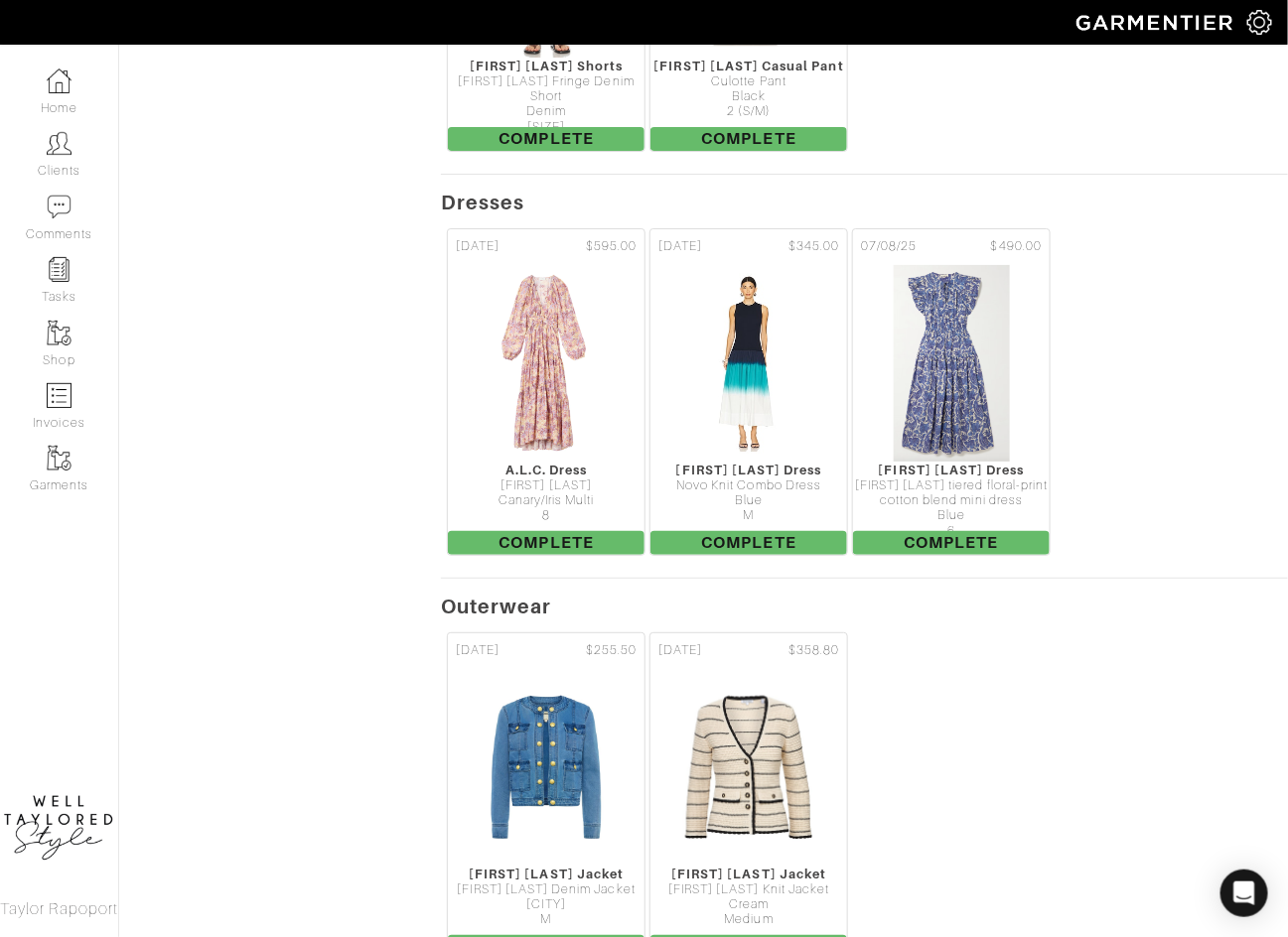 scroll, scrollTop: 5203, scrollLeft: 0, axis: vertical 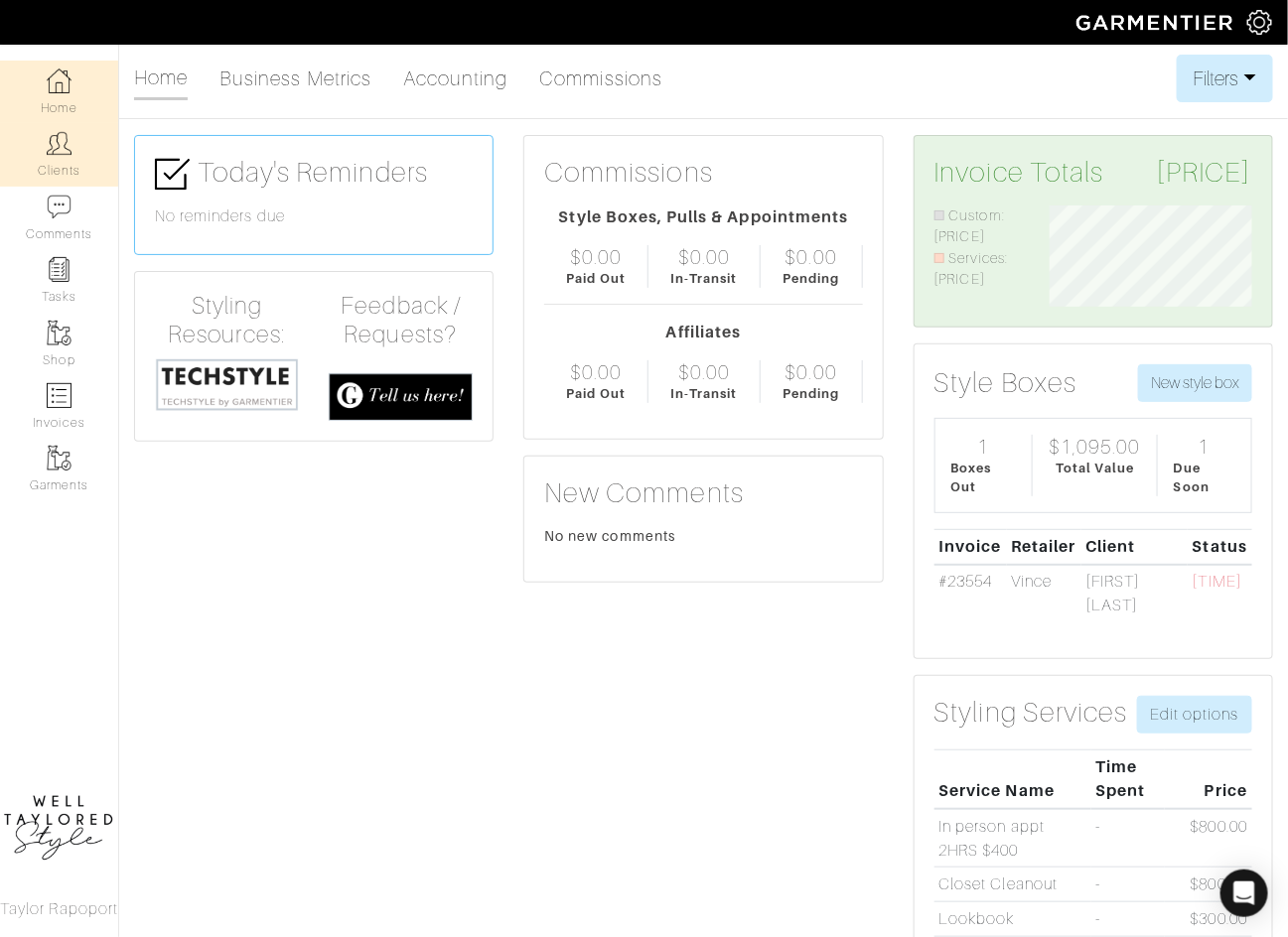 click on "Clients" at bounding box center (59, 154) 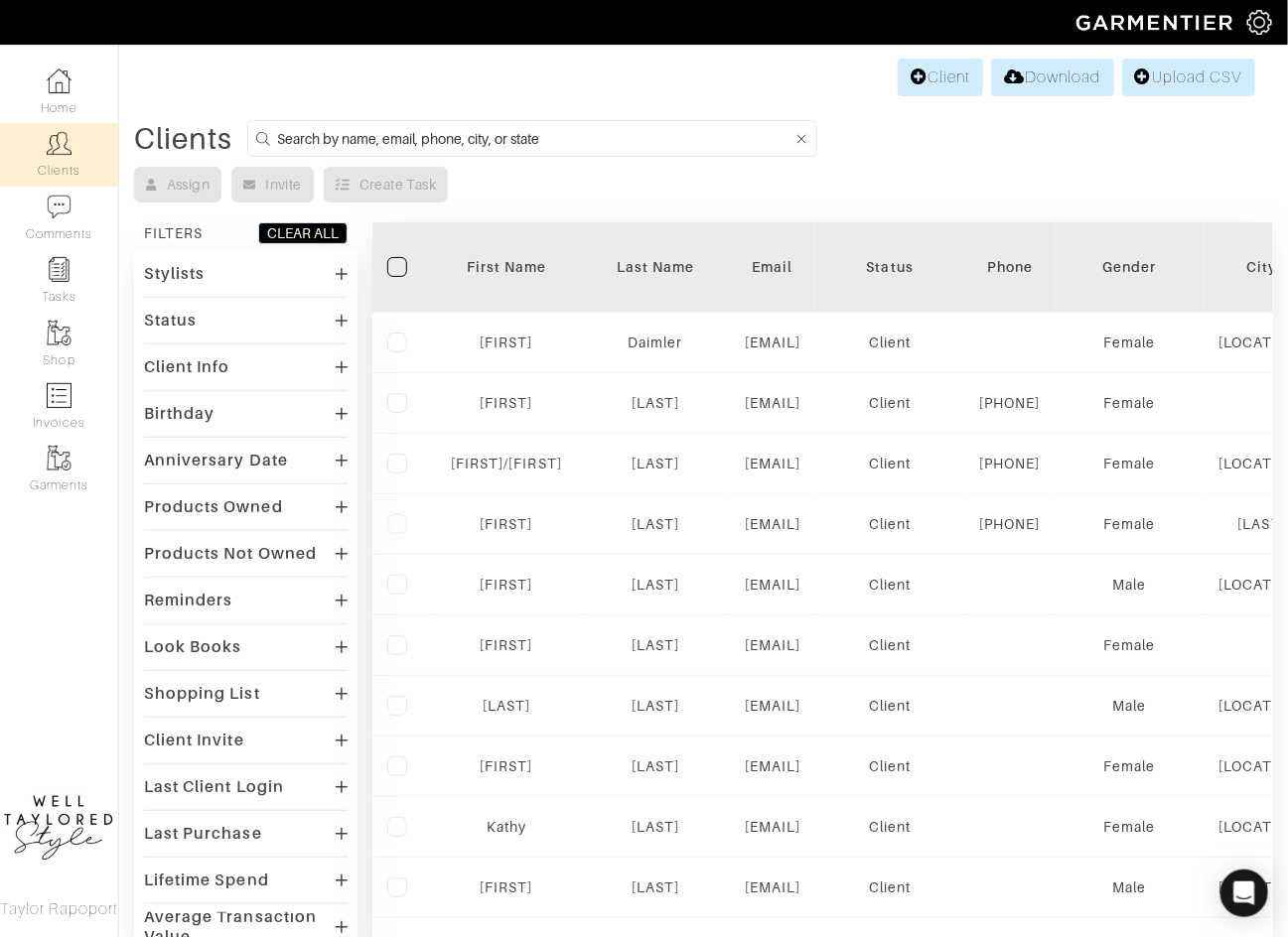 click at bounding box center (535, 138) 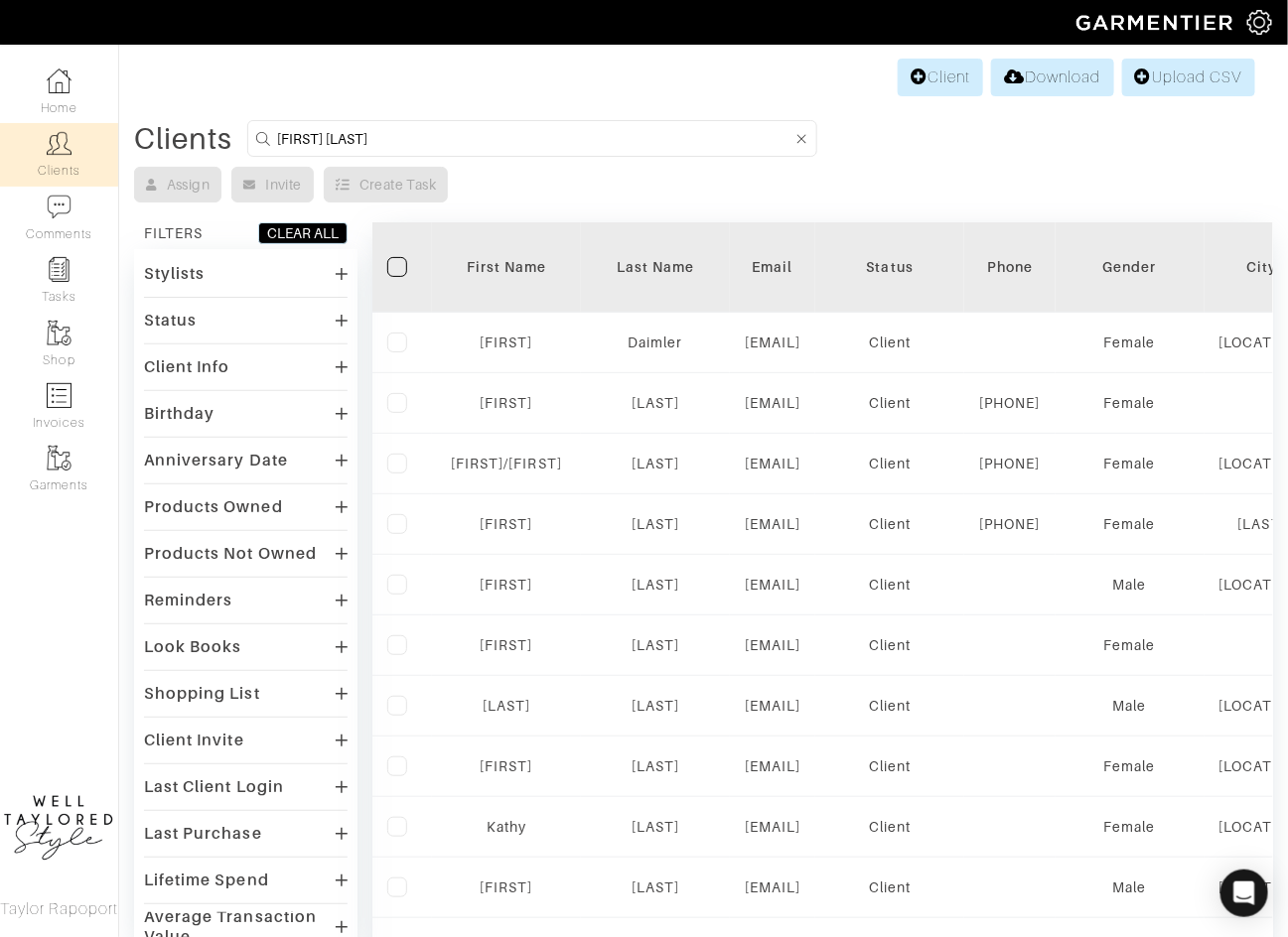 type on "nat caputo" 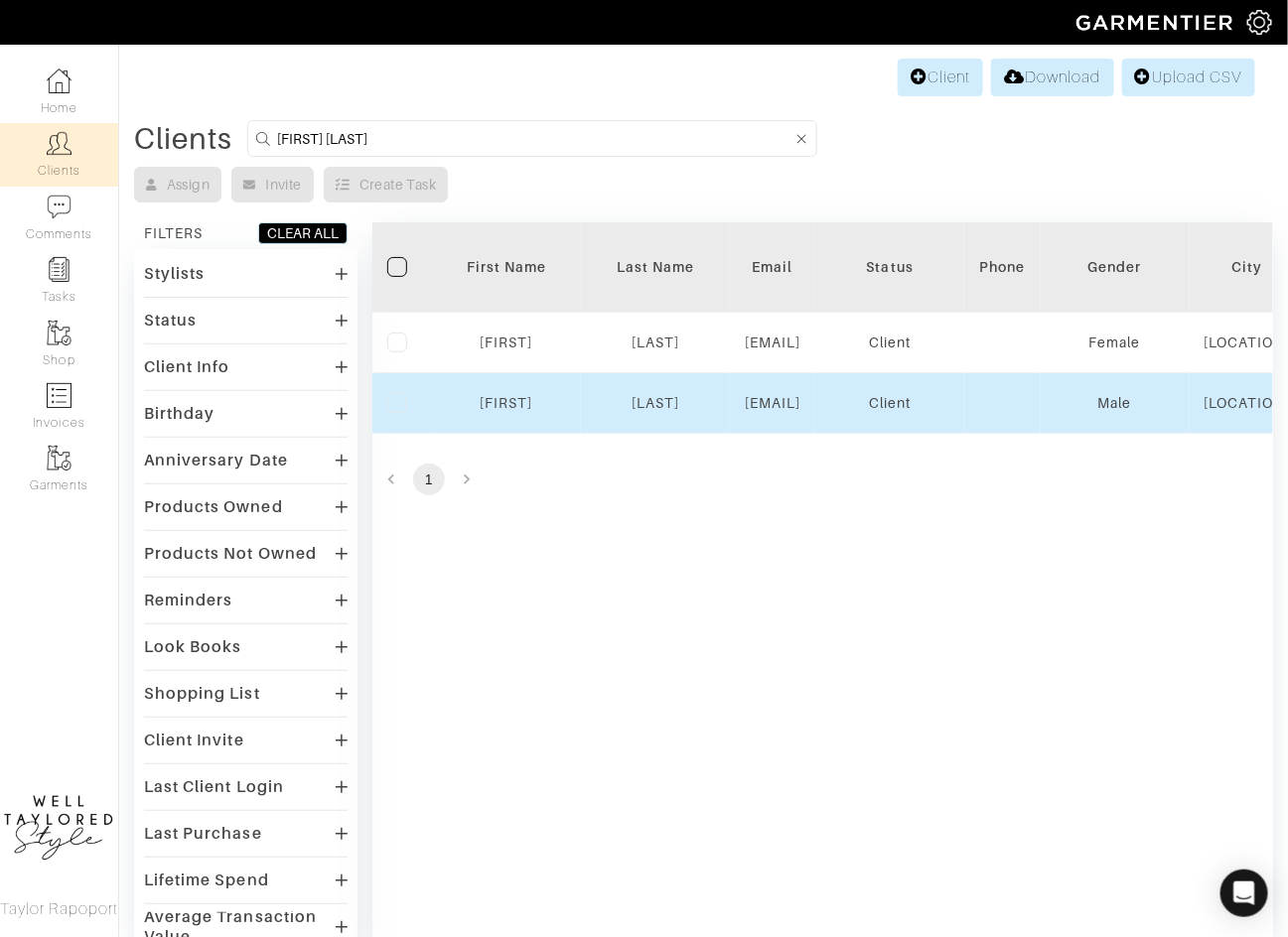 click on "CAPUTO" at bounding box center [655, 342] 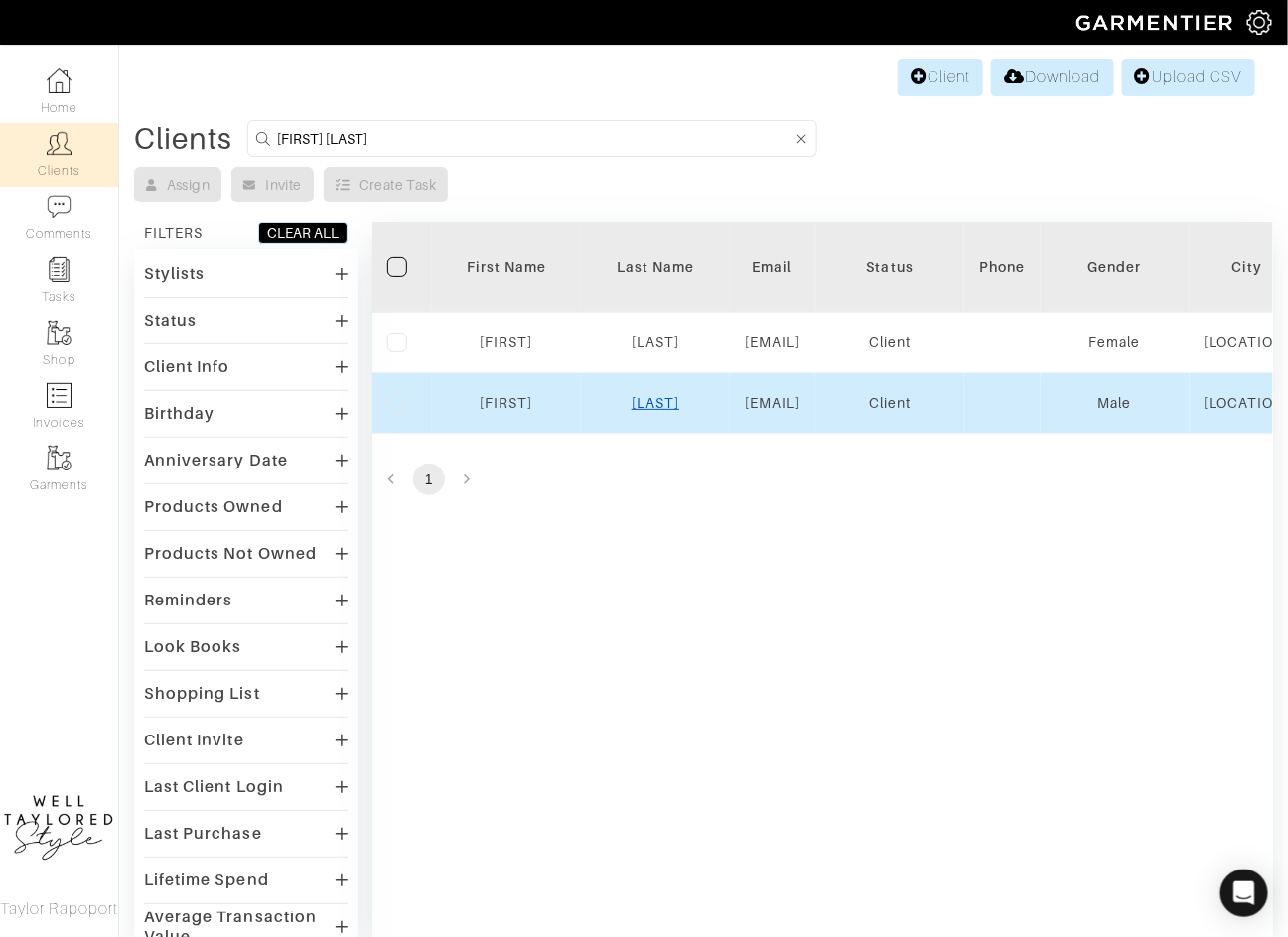 click on "CAPUTO" at bounding box center [505, 403] 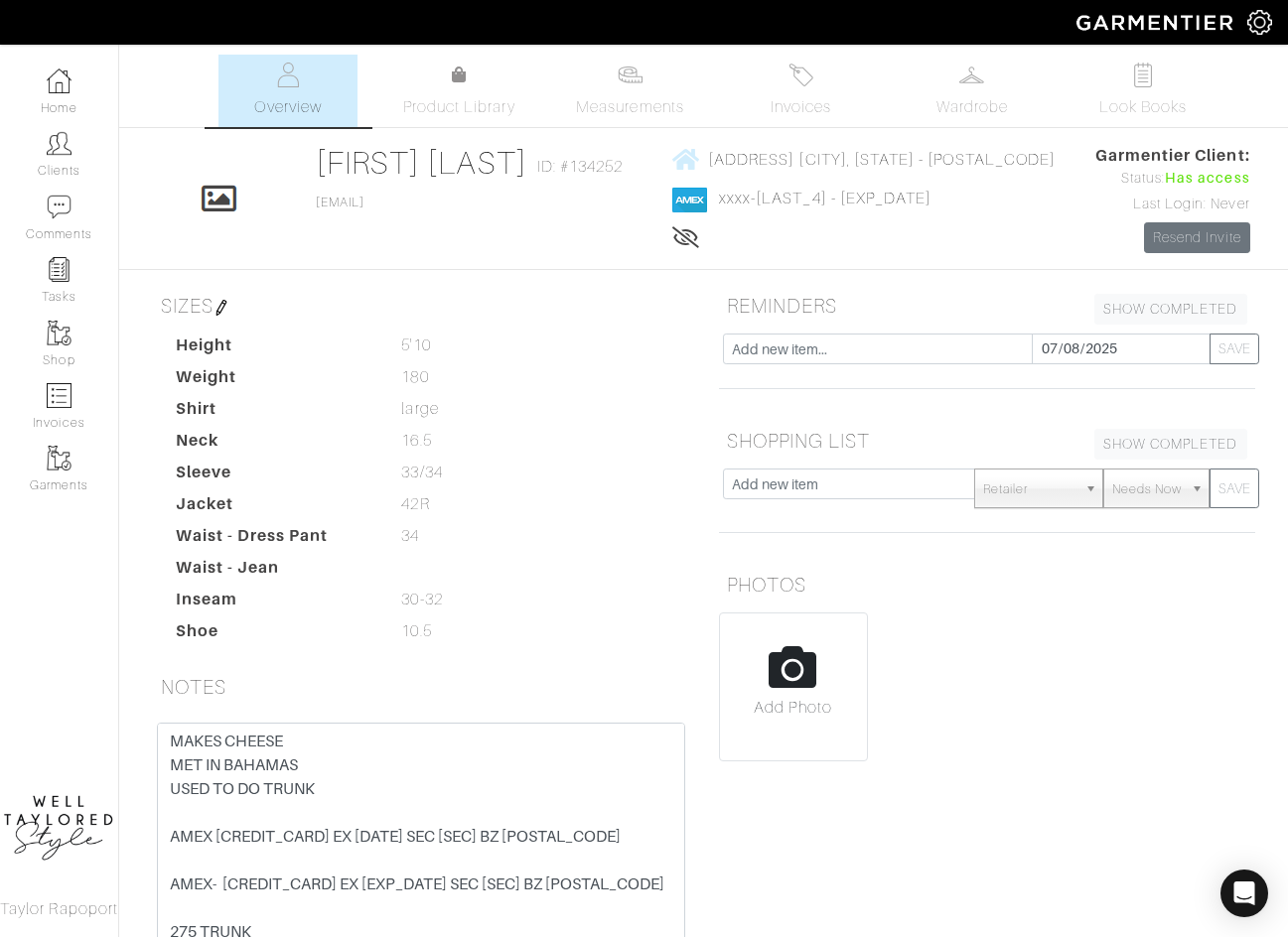scroll, scrollTop: 0, scrollLeft: 0, axis: both 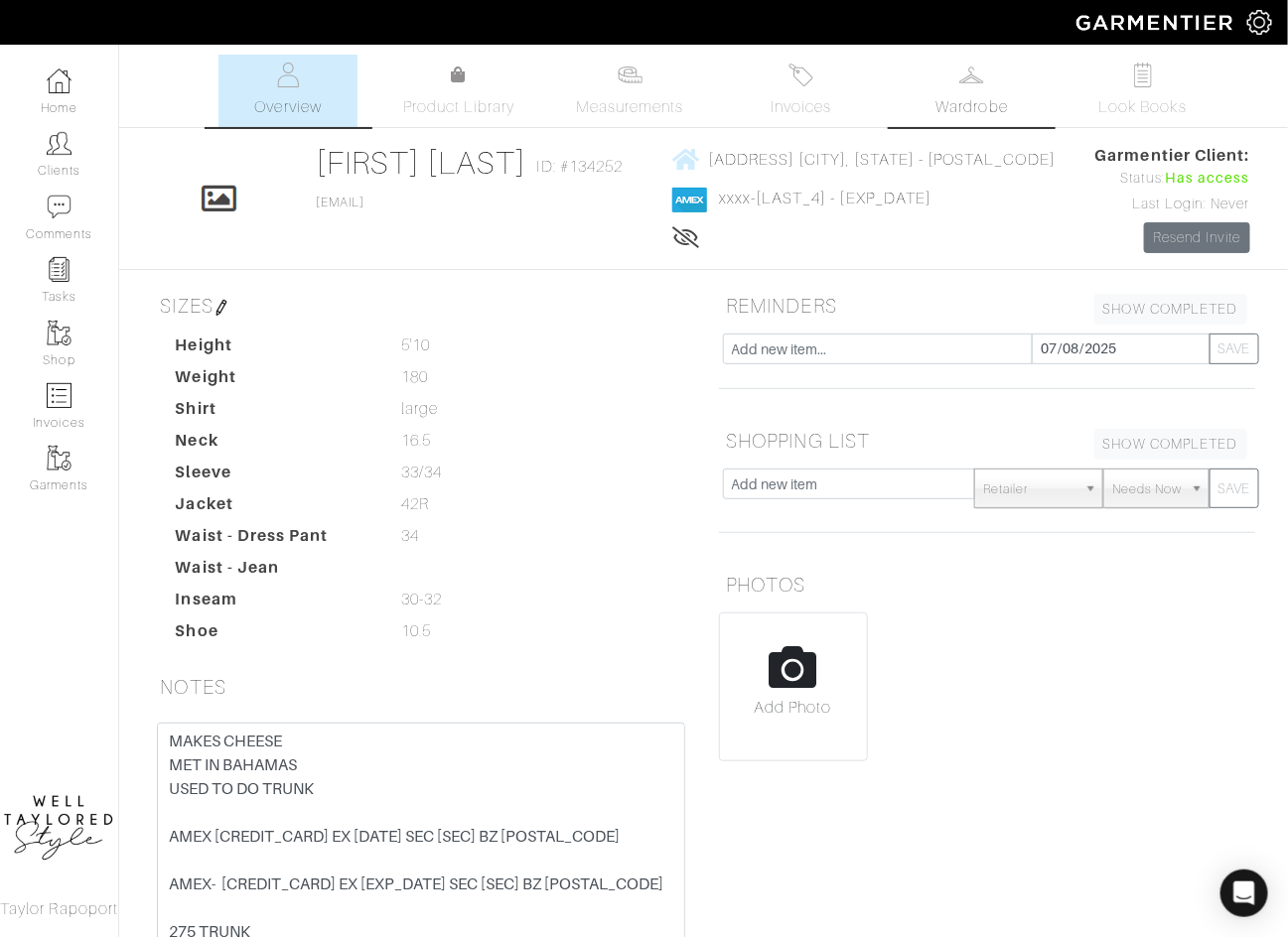 click on "Wardrobe" at bounding box center [972, 90] 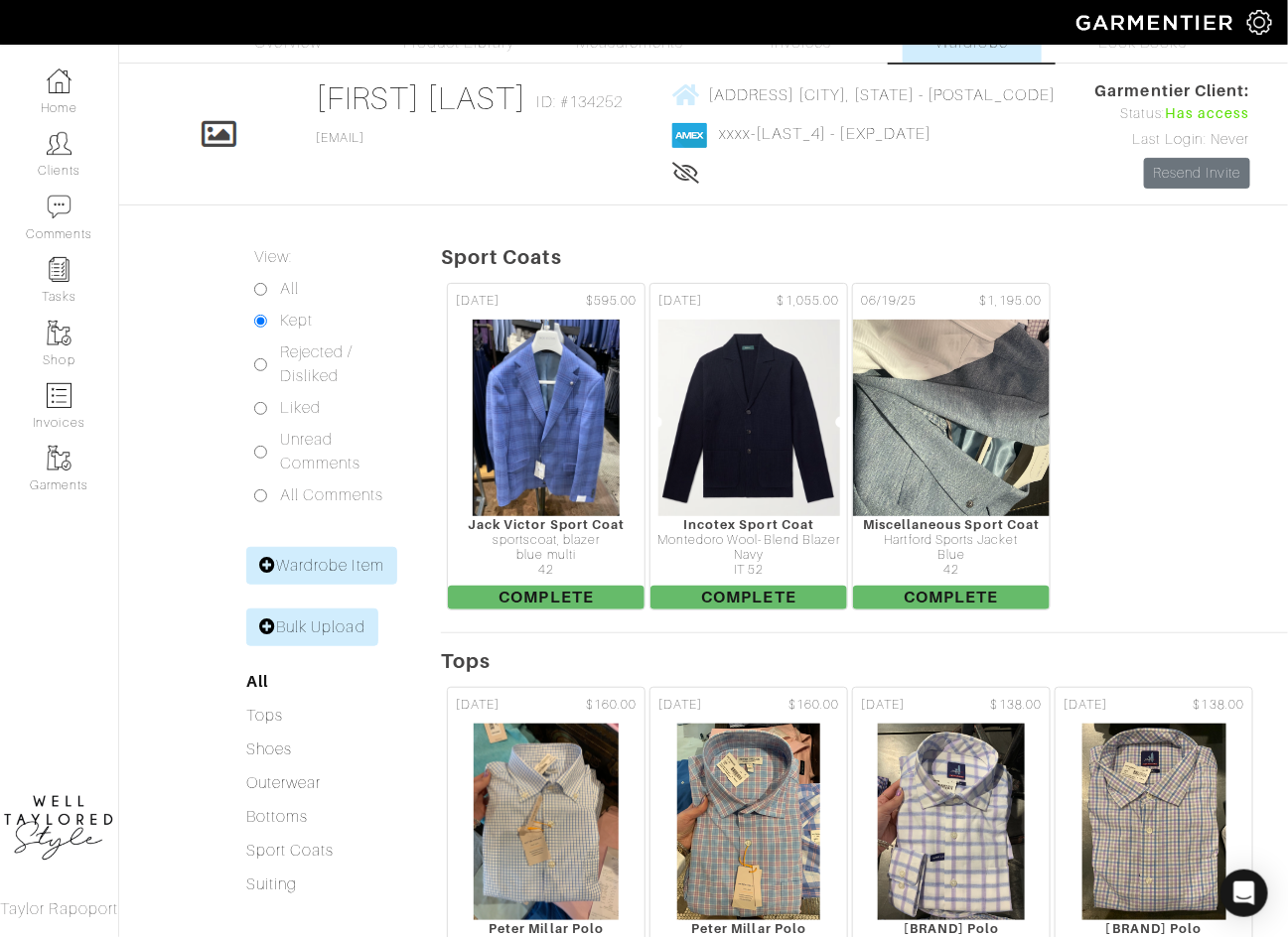 scroll, scrollTop: 0, scrollLeft: 0, axis: both 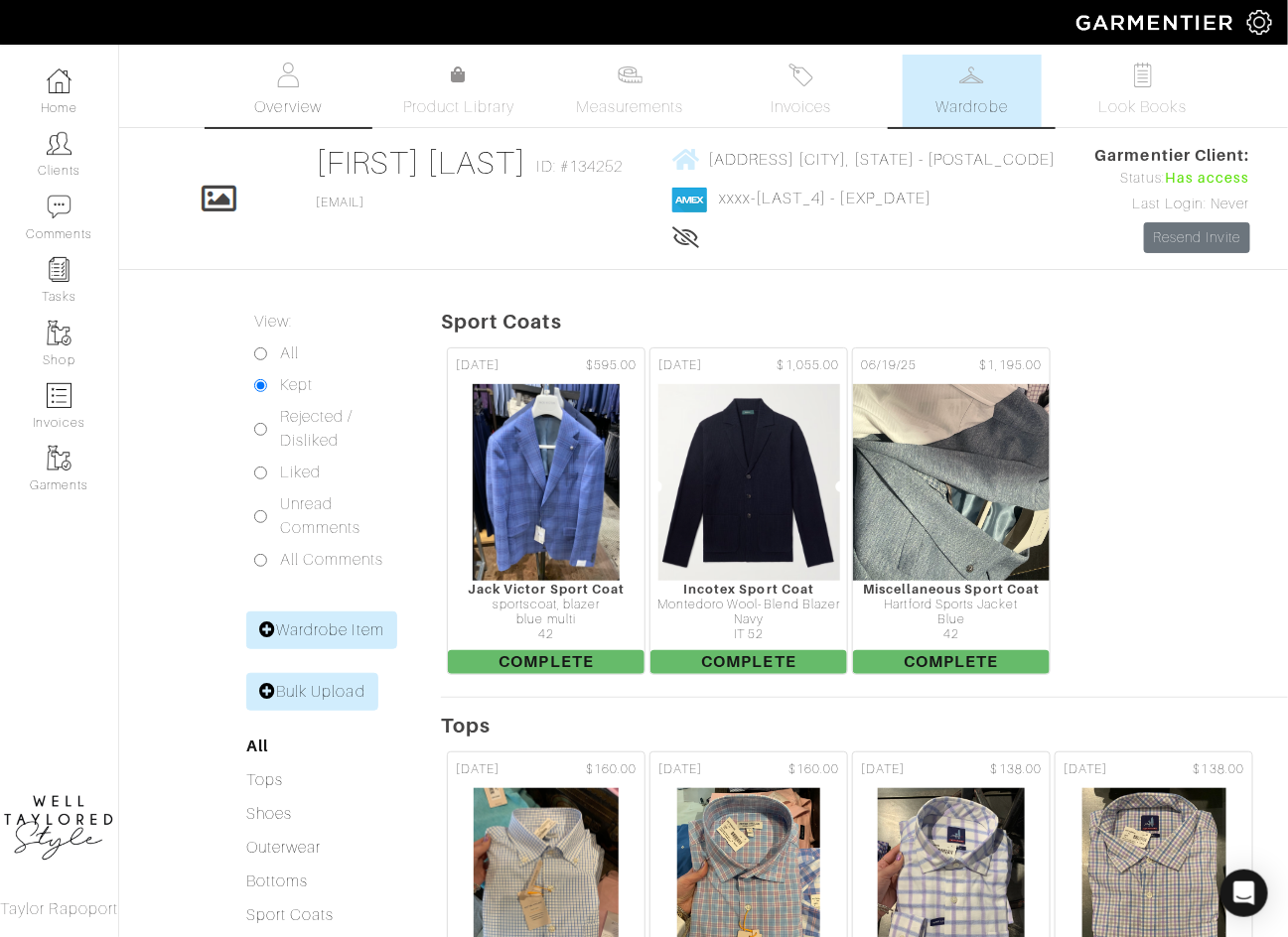 click on "Overview" at bounding box center (288, 90) 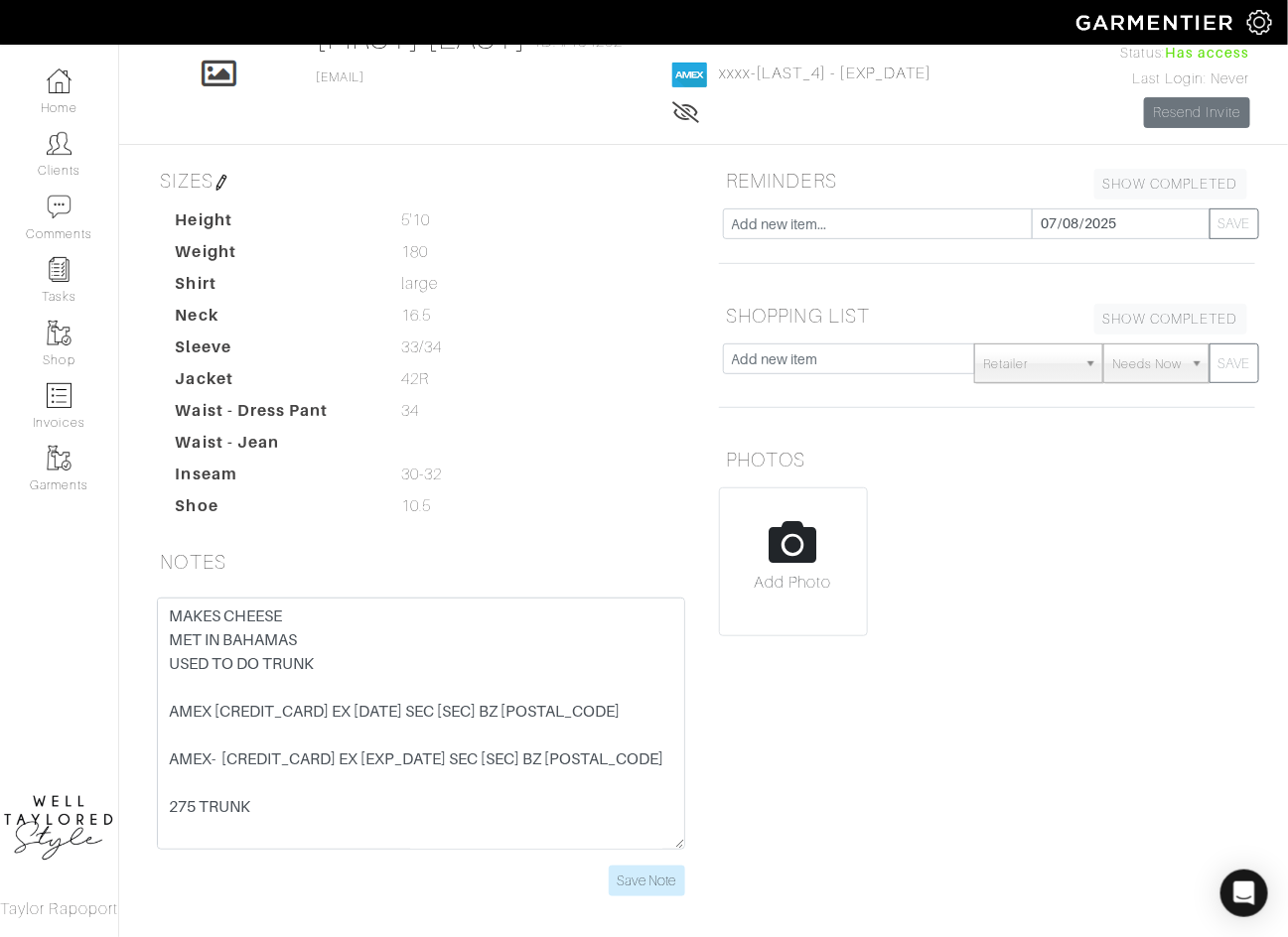 scroll, scrollTop: 126, scrollLeft: 0, axis: vertical 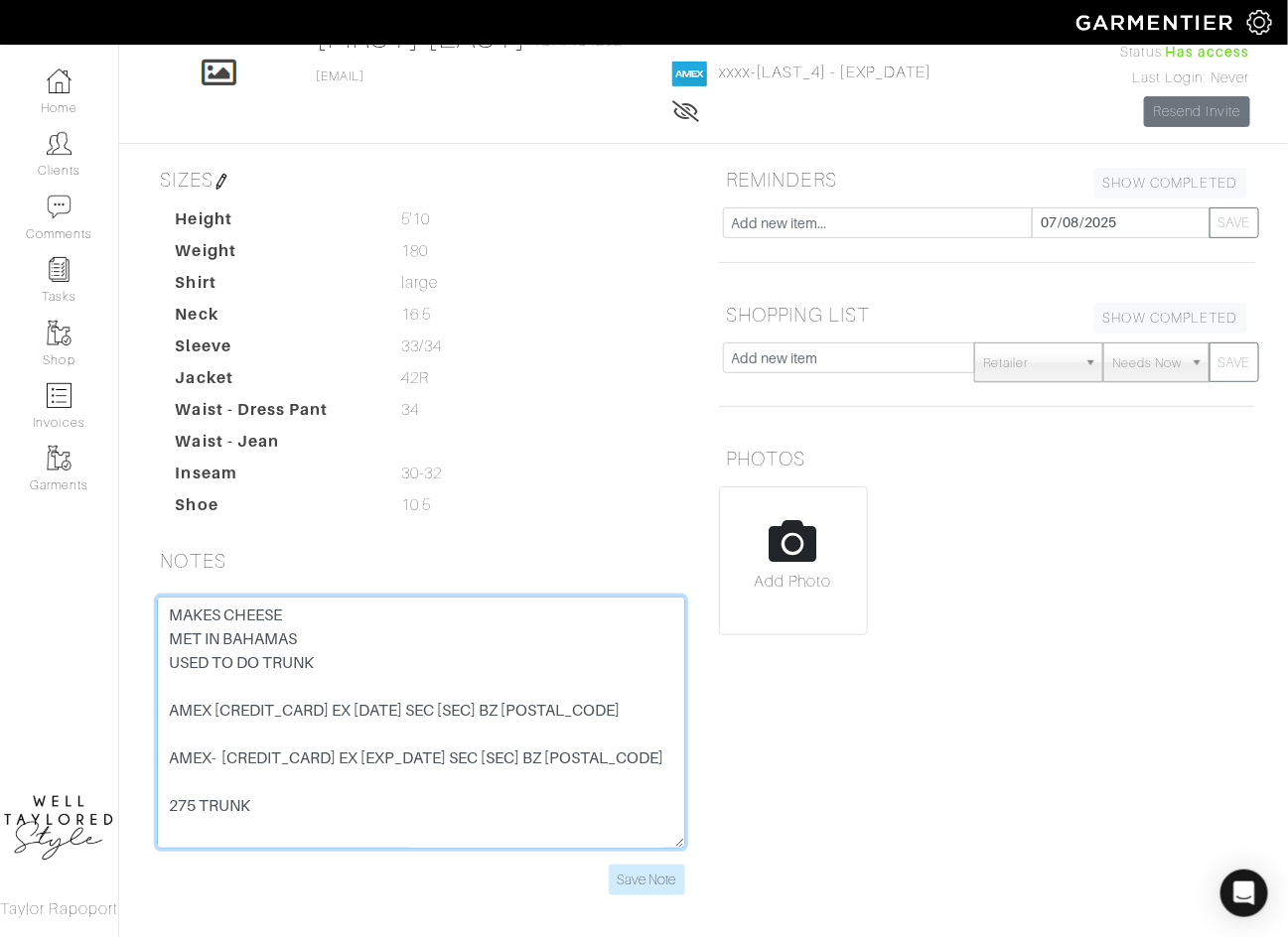 click on "MAKES CHEESE
MET IN BAHAMAS
USED TO DO TRUNK
AMEX [CREDIT_CARD] EX [DATE] SEC [SEC] BZ [POSTAL_CODE]
AMEX-  [CREDIT_CARD] EX [EXP_DATE] SEC [SEC] BZ [POSTAL_CODE]
275 TRUNK
BRANDS-
BUGATICHI MED, JV LARGE, TED BAKER 5, theory large, vince, etro shirts
BOSS/TED BAKER
LARGE SLIM BOSS
COLORS/PATTERNS -open
black
pants - skinny/slim - rag bone fit 1
TOP PRITORTY
-LIGHT SUIT SUMMER -COLOR NO LINEN 1500
-SPORTCOATS- LINE BLEND 700
-JEANS FOR WORK -FRAME LHOME SLIM
-DRESS SHIRTS/CASUAL
FEEDBACK ON BOX-
JOES ASHER WAS TOO WIDE
PETER MILLER FIT PERFECT med
JOHN O - LOVEDmed
pyt in large
LIKED ELEVENTY VIBE BUT TOO FUNKY
SEND-
BOSS IN 44R
POLO NO BUTTNS IN DIFFERENT COLOR
JEANS IN SLIMMER FIT
BALLIN 35
DRESS/CASUAL
NO STRETCHY" at bounding box center [421, 723] 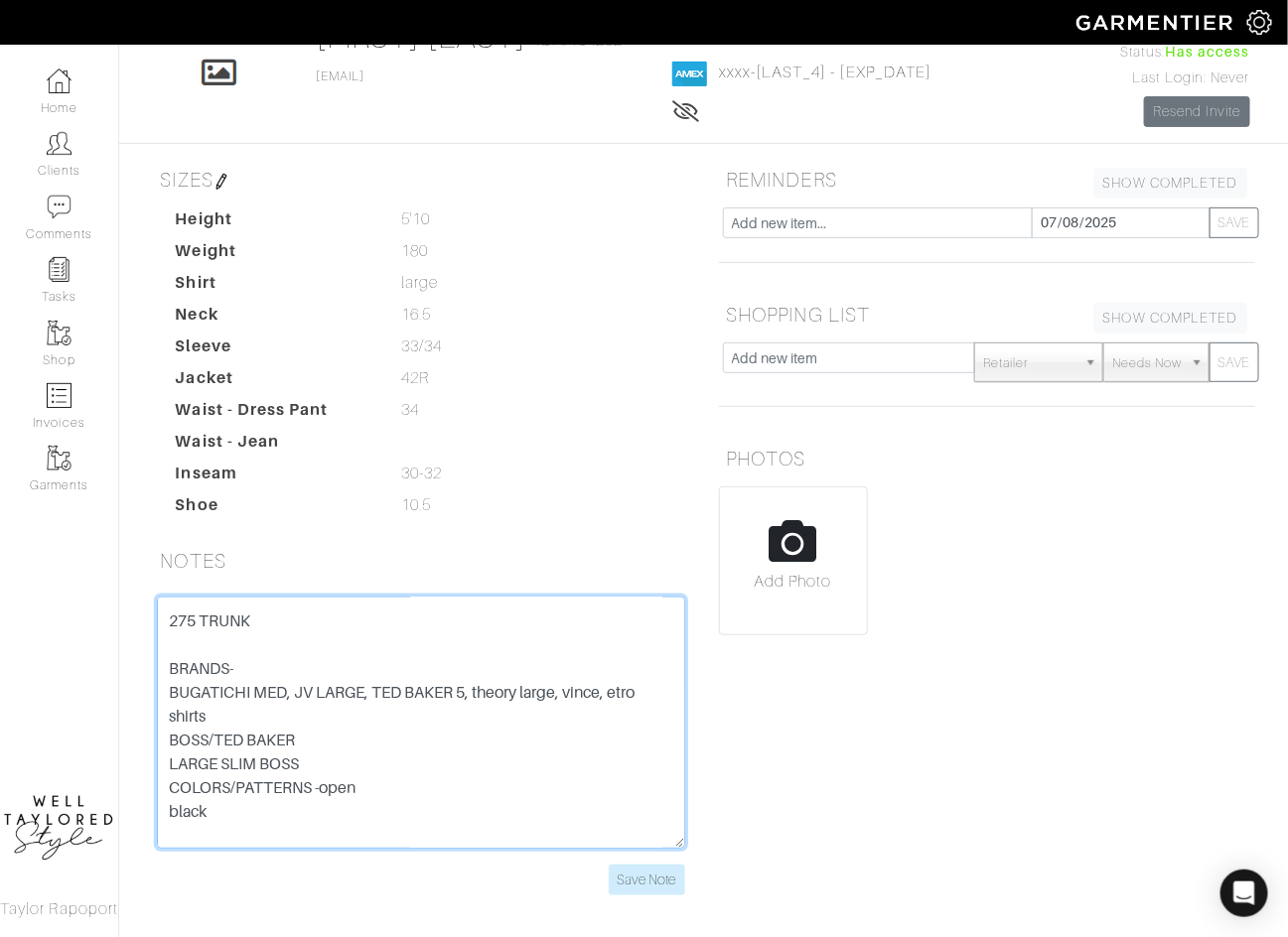 scroll, scrollTop: 164, scrollLeft: 0, axis: vertical 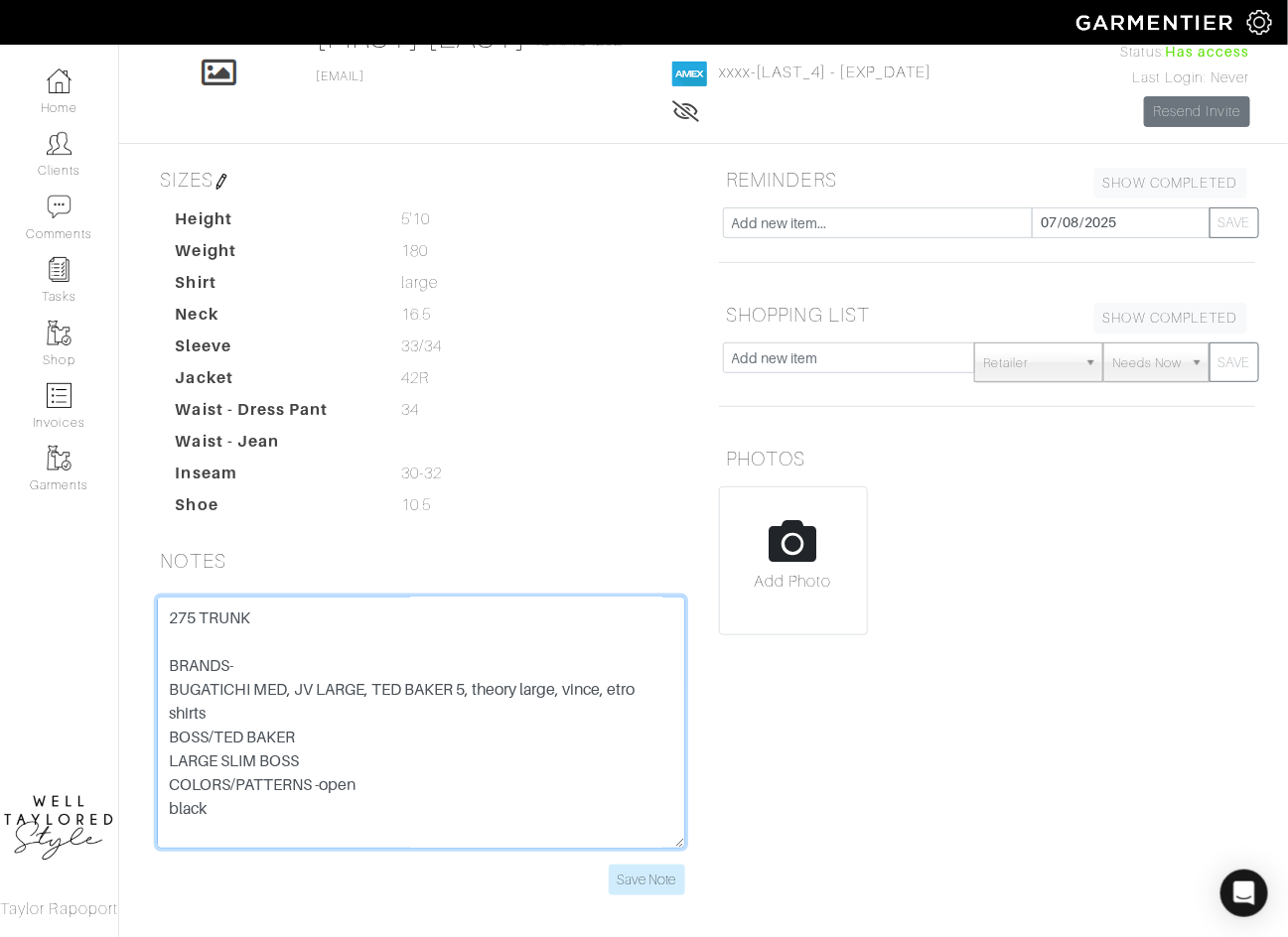 click on "MAKES CHEESE
MET IN BAHAMAS
USED TO DO TRUNK
AMEX [CREDIT_CARD] EX [DATE] SEC [SEC] BZ [POSTAL_CODE]
AMEX-  [CREDIT_CARD] EX [EXP_DATE] SEC [SEC] BZ [POSTAL_CODE]
275 TRUNK
BRANDS-
BUGATICHI MED, JV LARGE, TED BAKER 5, theory large, vince, etro shirts
BOSS/TED BAKER
LARGE SLIM BOSS
COLORS/PATTERNS -open
black
pants - skinny/slim - rag bone fit 1
TOP PRITORTY
-LIGHT SUIT SUMMER -COLOR NO LINEN 1500
-SPORTCOATS- LINE BLEND 700
-JEANS FOR WORK -FRAME LHOME SLIM
-DRESS SHIRTS/CASUAL
FEEDBACK ON BOX-
JOES ASHER WAS TOO WIDE
PETER MILLER FIT PERFECT med
JOHN O - LOVEDmed
pyt in large
LIKED ELEVENTY VIBE BUT TOO FUNKY
SEND-
BOSS IN 44R
POLO NO BUTTNS IN DIFFERENT COLOR
JEANS IN SLIMMER FIT
BALLIN 35
DRESS/CASUAL
NO STRETCHY" at bounding box center [421, 723] 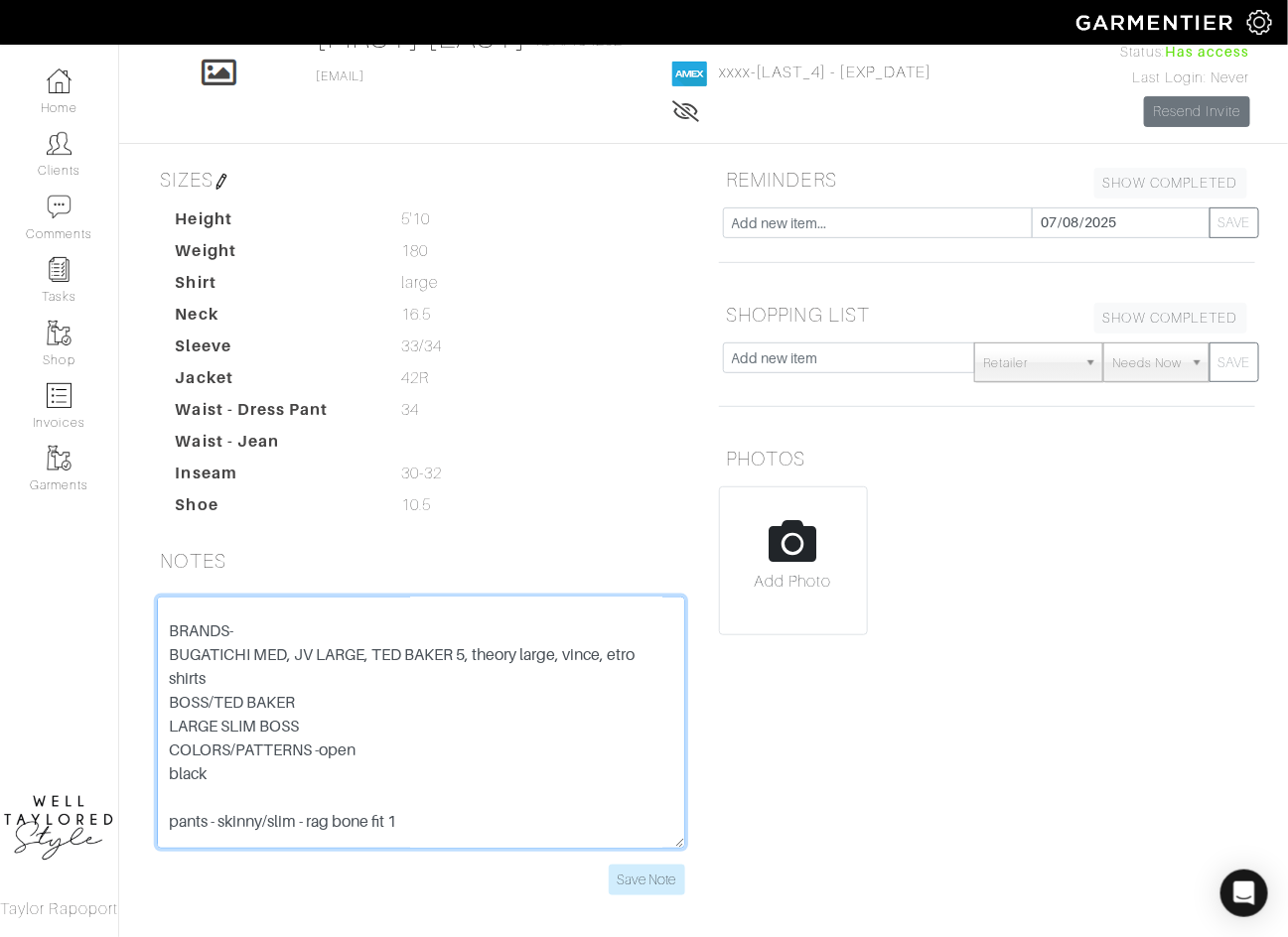paste on "AMEX [CREDIT_CARD] EX [DATE] SEC [SEC] BZ [POSTAL_CODE]" 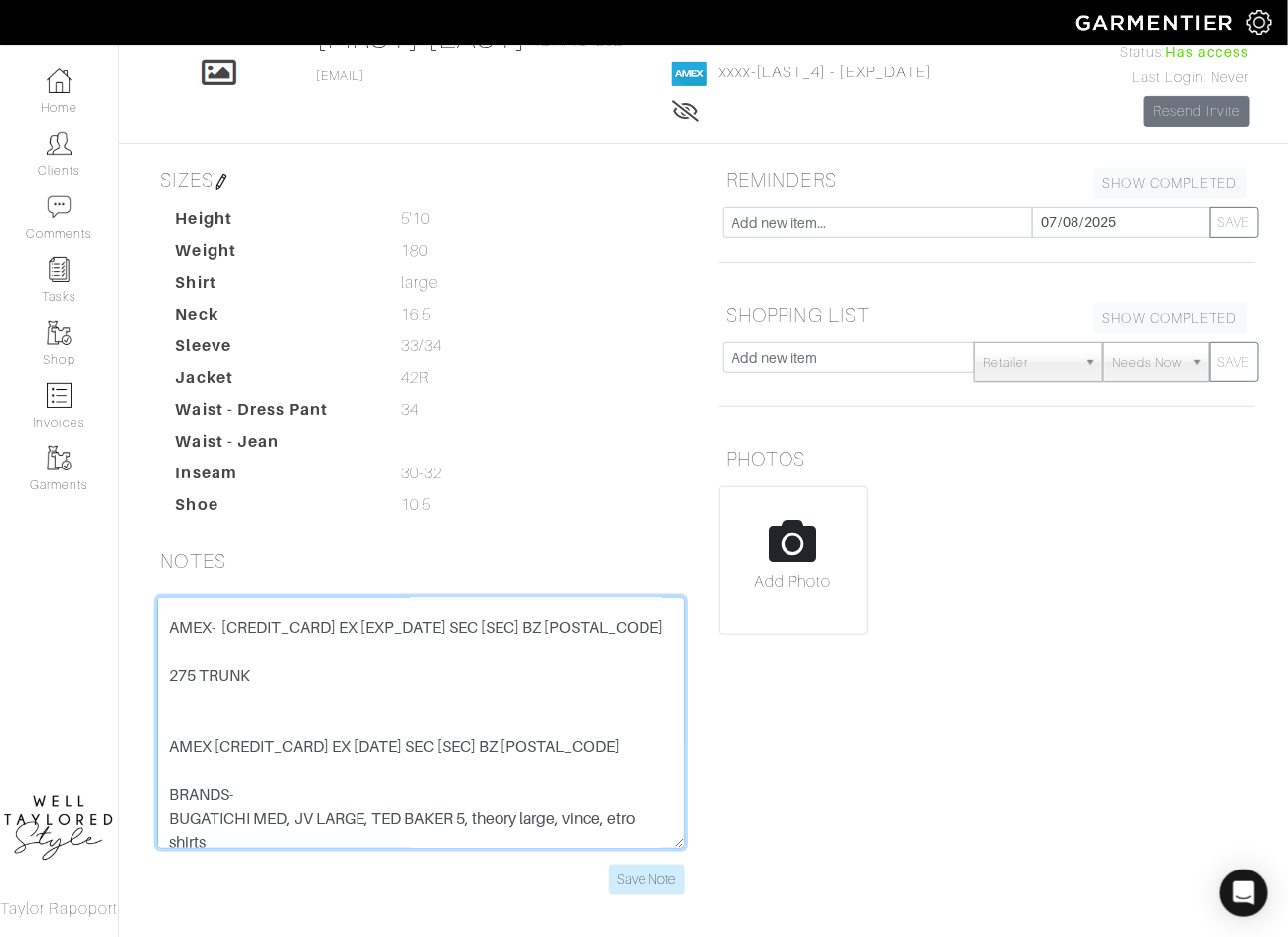 scroll, scrollTop: 0, scrollLeft: 0, axis: both 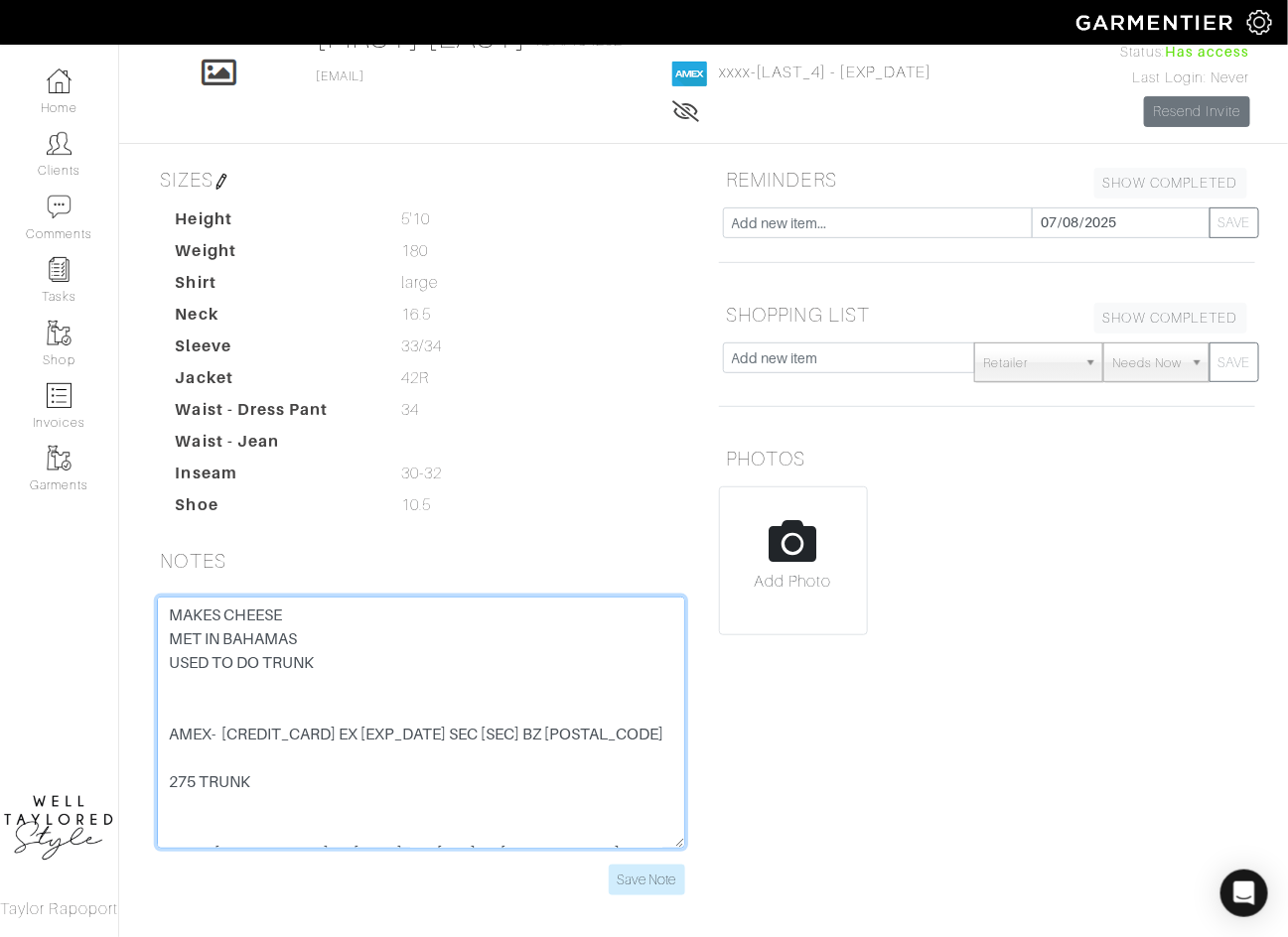 click on "MAKES CHEESE
MET IN BAHAMAS
USED TO DO TRUNK
AMEX [CREDIT_CARD] EX [DATE] SEC [SEC] BZ [POSTAL_CODE]
AMEX-  [CREDIT_CARD] EX [EXP_DATE] SEC [SEC] BZ [POSTAL_CODE]
275 TRUNK
BRANDS-
BUGATICHI MED, JV LARGE, TED BAKER 5, theory large, vince, etro shirts
BOSS/TED BAKER
LARGE SLIM BOSS
COLORS/PATTERNS -open
black
pants - skinny/slim - rag bone fit 1
TOP PRITORTY
-LIGHT SUIT SUMMER -COLOR NO LINEN 1500
-SPORTCOATS- LINE BLEND 700
-JEANS FOR WORK -FRAME LHOME SLIM
-DRESS SHIRTS/CASUAL
FEEDBACK ON BOX-
JOES ASHER WAS TOO WIDE
PETER MILLER FIT PERFECT med
JOHN O - LOVEDmed
pyt in large
LIKED ELEVENTY VIBE BUT TOO FUNKY
SEND-
BOSS IN 44R
POLO NO BUTTNS IN DIFFERENT COLOR
JEANS IN SLIMMER FIT
BALLIN 35
DRESS/CASUAL
NO STRETCHY" at bounding box center [421, 723] 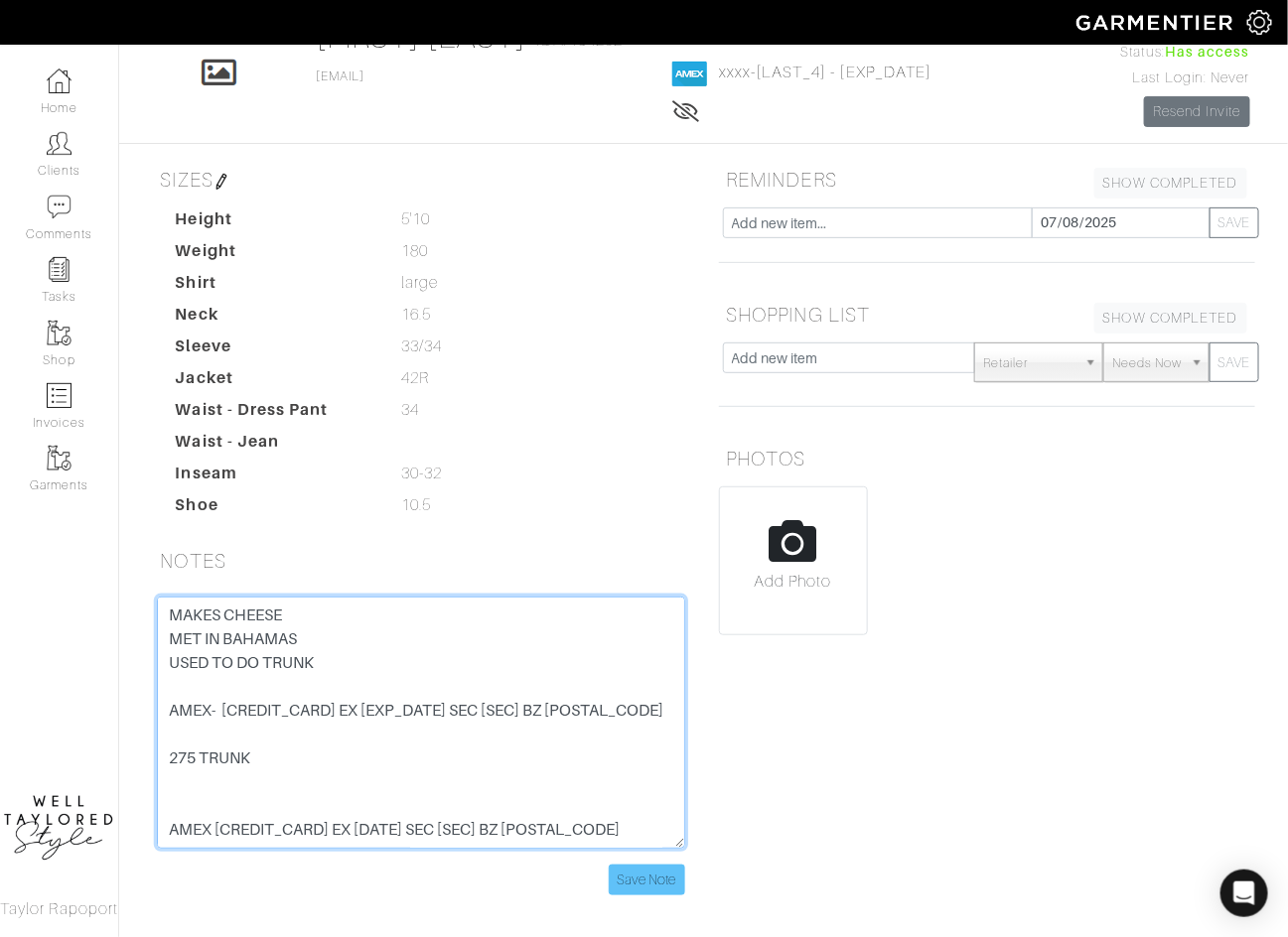 type on "MAKES CHEESE
MET IN BAHAMAS
USED TO DO TRUNK
AMEX-  3727 60756331004 EX 05/27 SEC 0140 BZ 60045
275 TRUNK
AMEX 379314692381005 EX 05/26 SEC 6415 BZ 60045
BRANDS-
BUGATICHI MED, JV LARGE, TED BAKER 5, theory large, vince, etro shirts
BOSS/TED BAKER
LARGE SLIM BOSS
COLORS/PATTERNS -open
black
pants - skinny/slim - rag bone fit 1
TOP PRITORTY
-LIGHT SUIT SUMMER -COLOR NO LINEN 1500
-SPORTCOATS- LINE BLEND 700
-JEANS FOR WORK -FRAME LHOME SLIM
-DRESS SHIRTS/CASUAL
FEEDBACK ON BOX-
JOES ASHER WAS TOO WIDE
PETER MILLER FIT PERFECT med
JOHN O - LOVEDmed
pyt in large
LIKED ELEVENTY VIBE BUT TOO FUNKY
SEND-
BOSS IN 44R
POLO NO BUTTNS IN DIFFERENT COLOR
JEANS IN SLIMMER FIT
BALLIN 35
DRESS/CASUAL
NO STRETCHY" 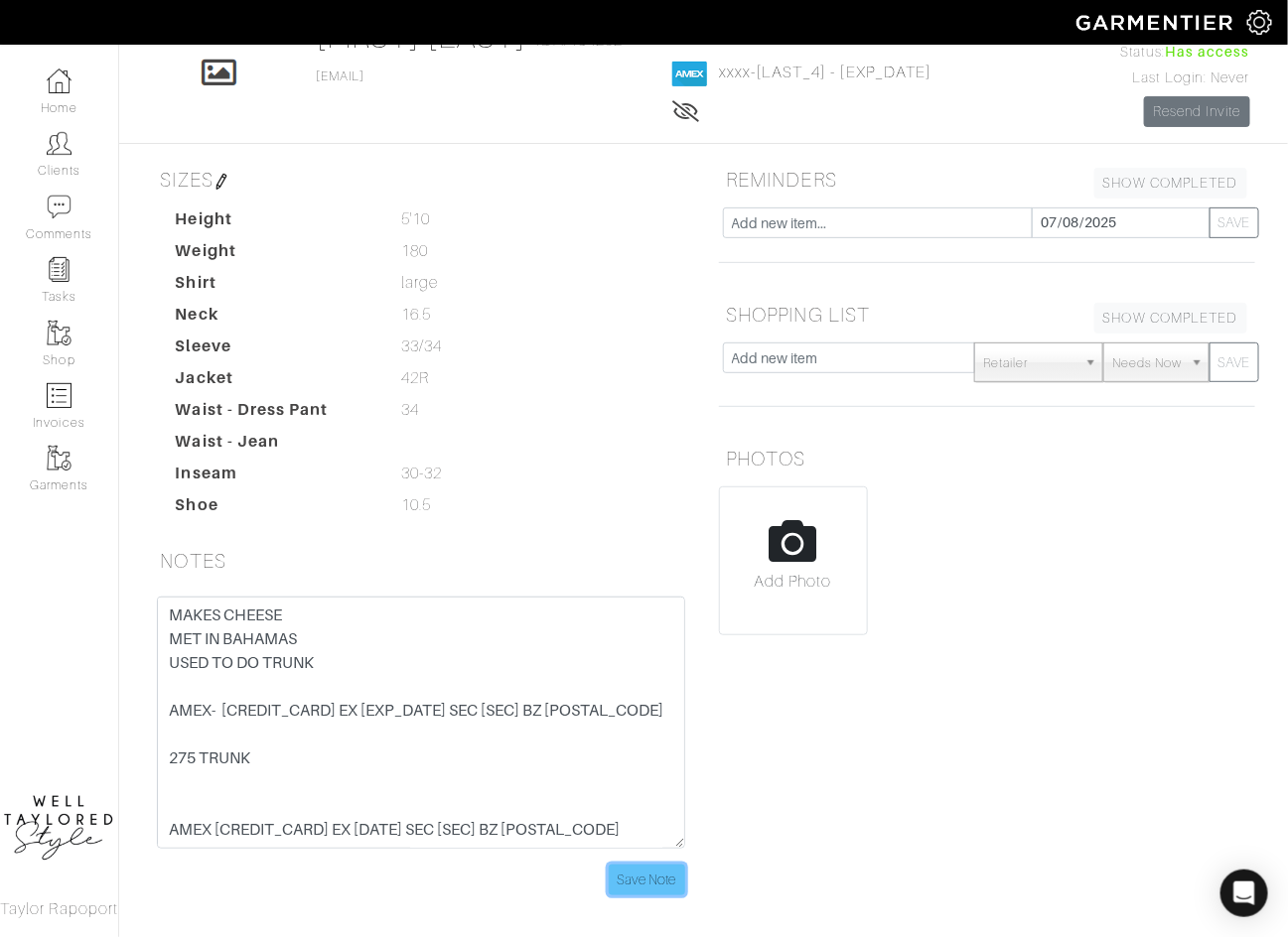click on "Save Note" at bounding box center [646, 879] 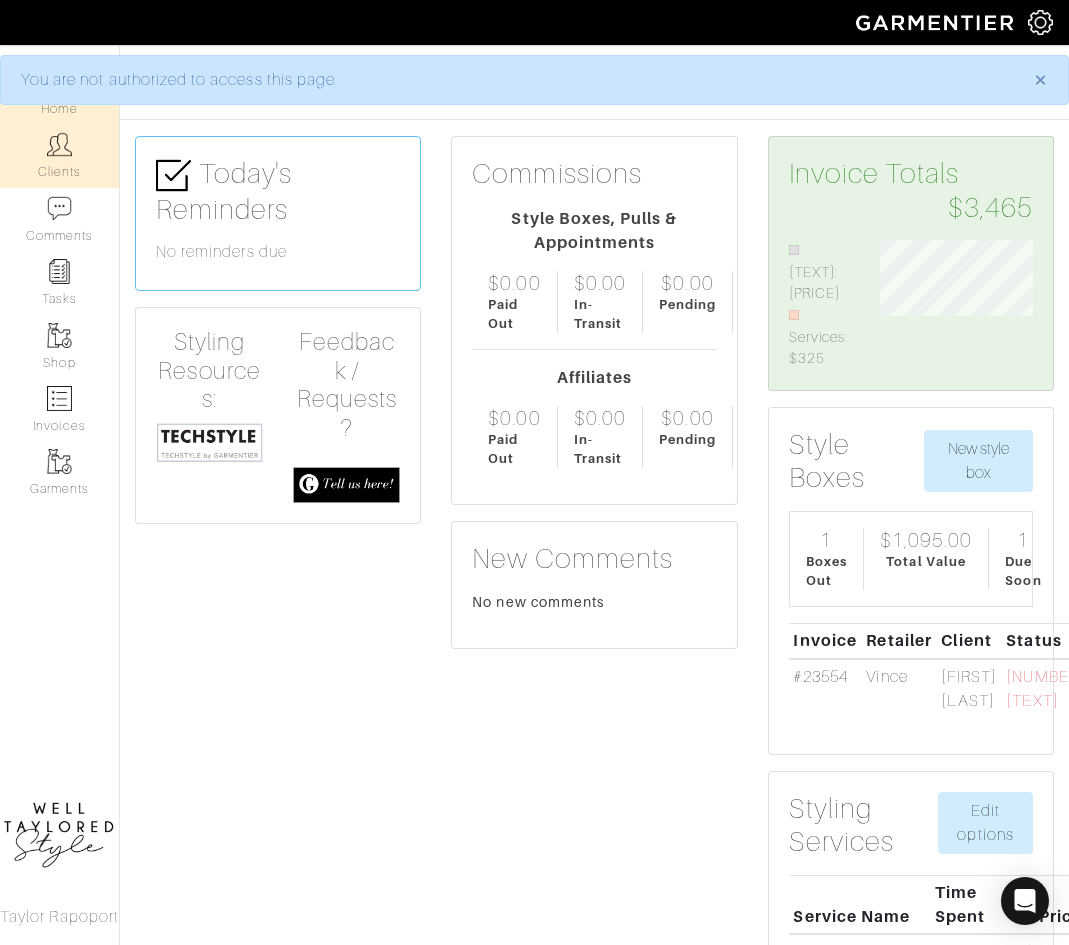 scroll, scrollTop: 0, scrollLeft: 0, axis: both 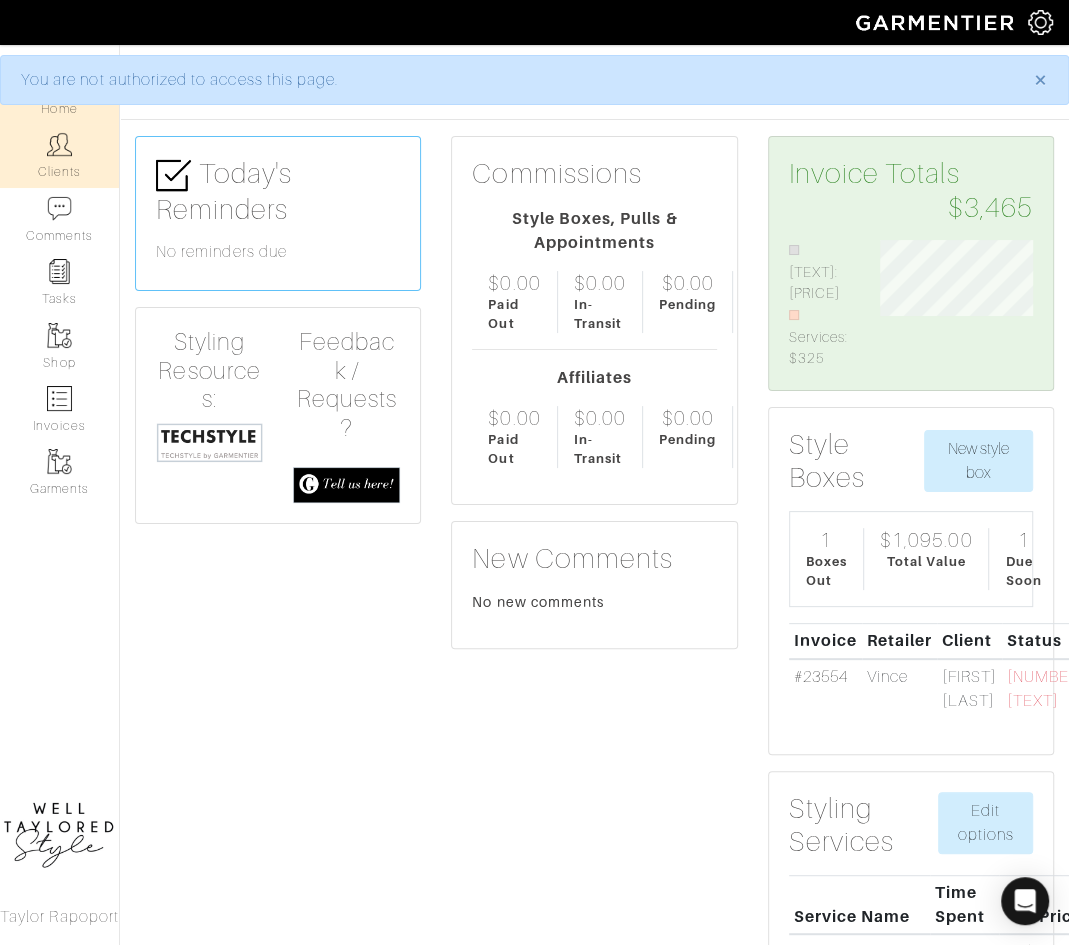 click at bounding box center [59, 144] 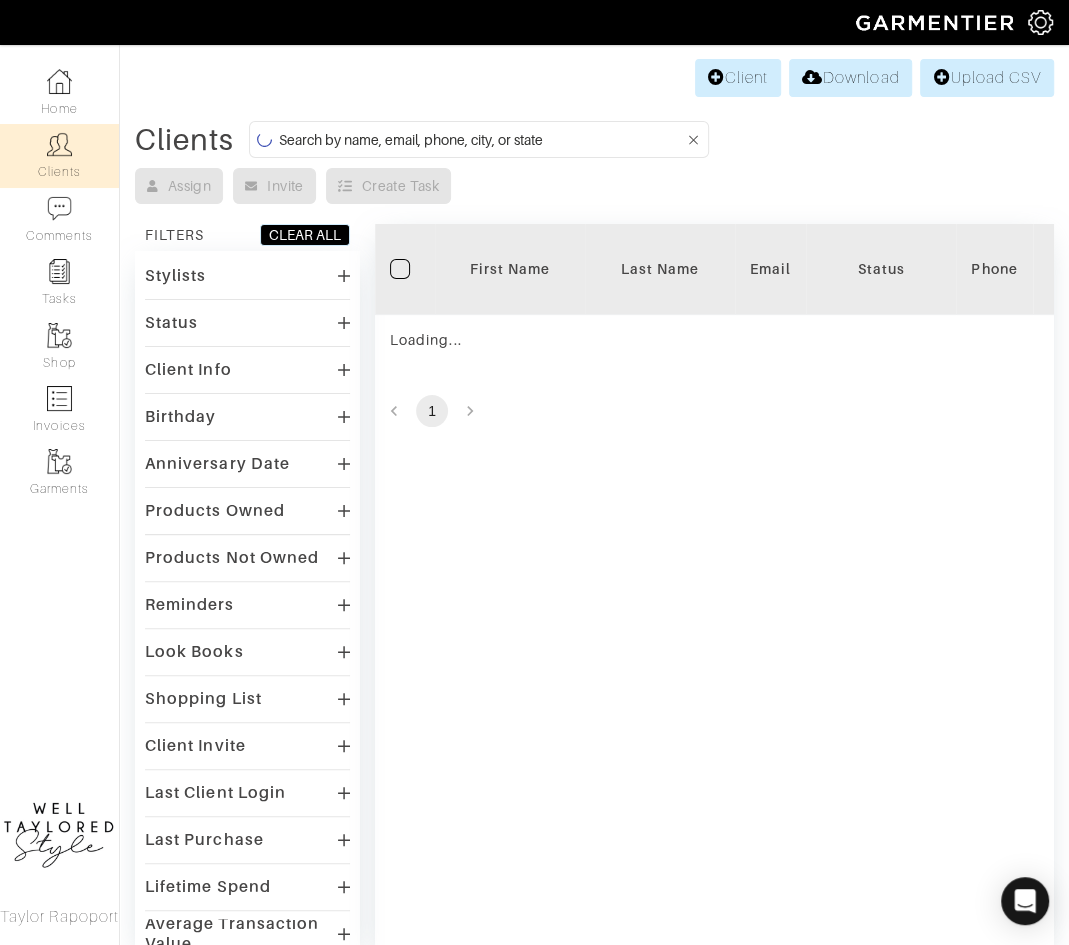 click at bounding box center [482, 139] 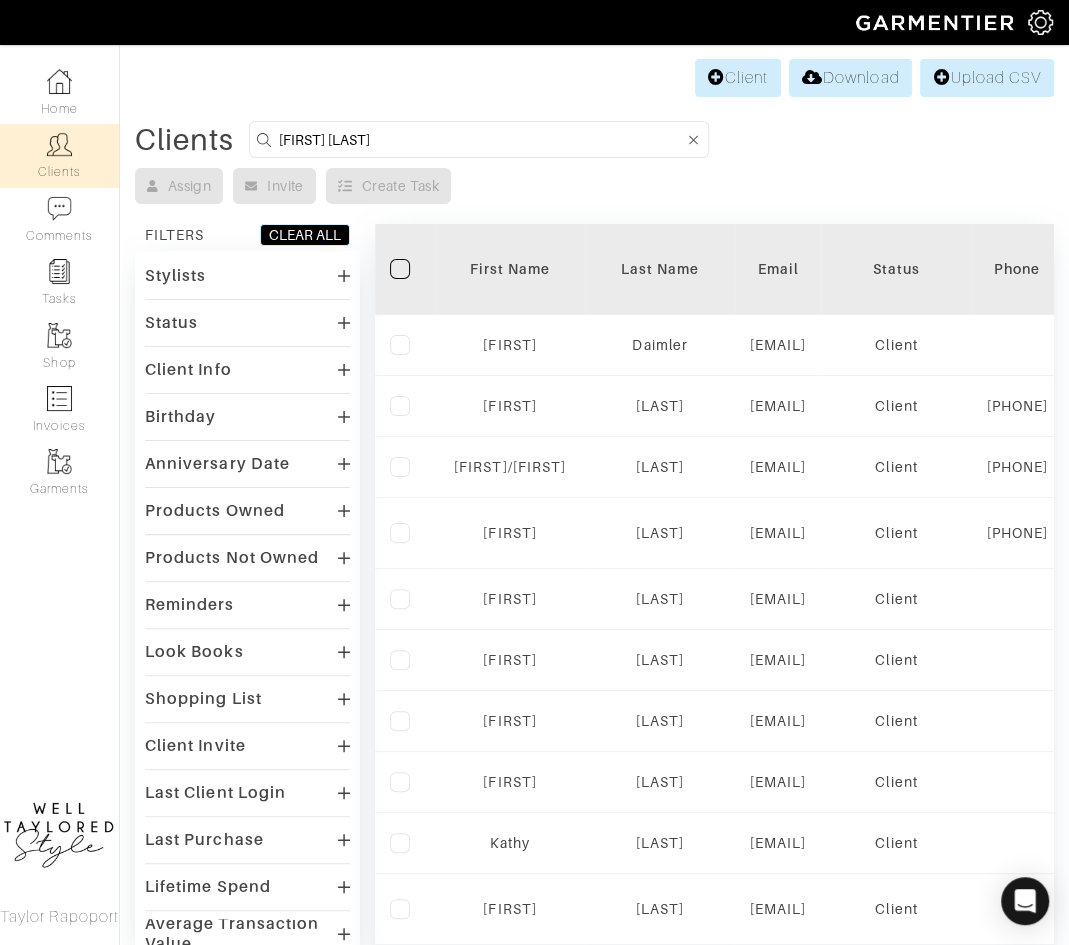 type on "[FIRST] [LAST]" 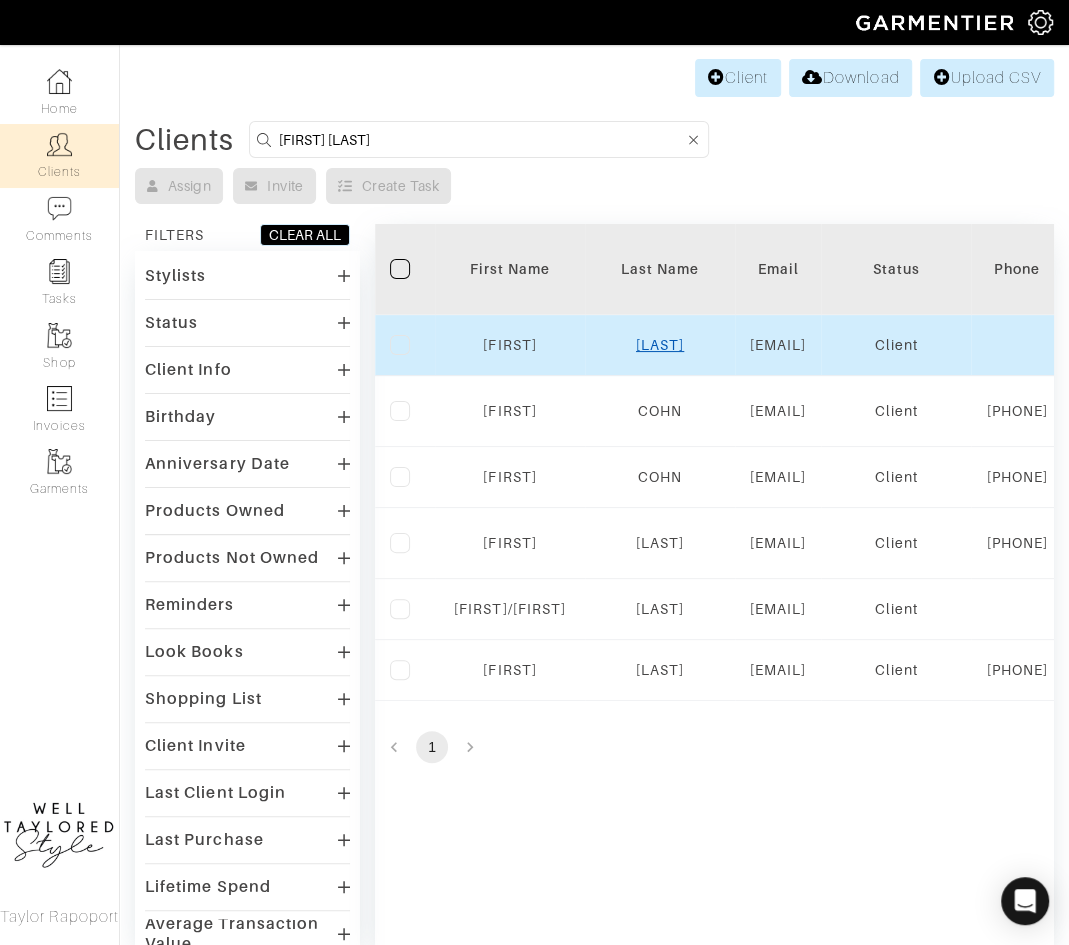 click on "[LAST]" at bounding box center (509, 345) 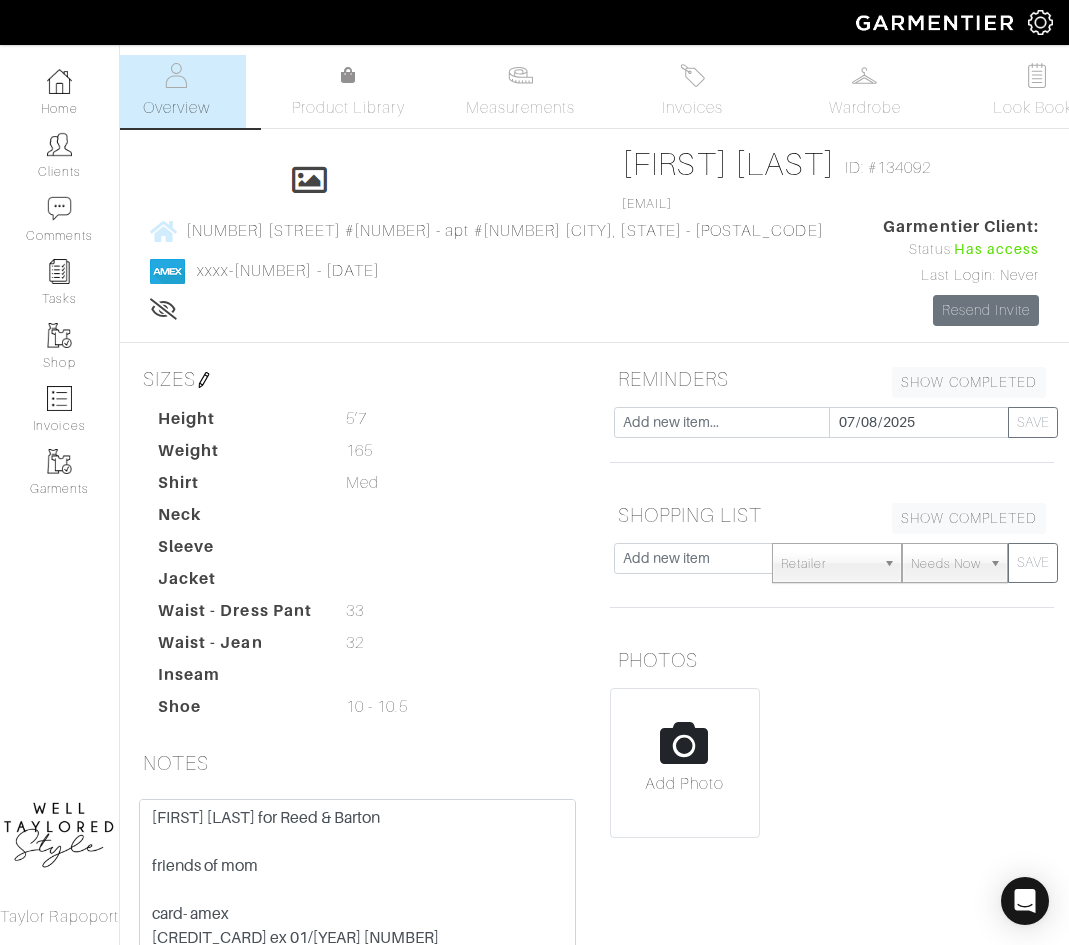 scroll, scrollTop: 0, scrollLeft: 0, axis: both 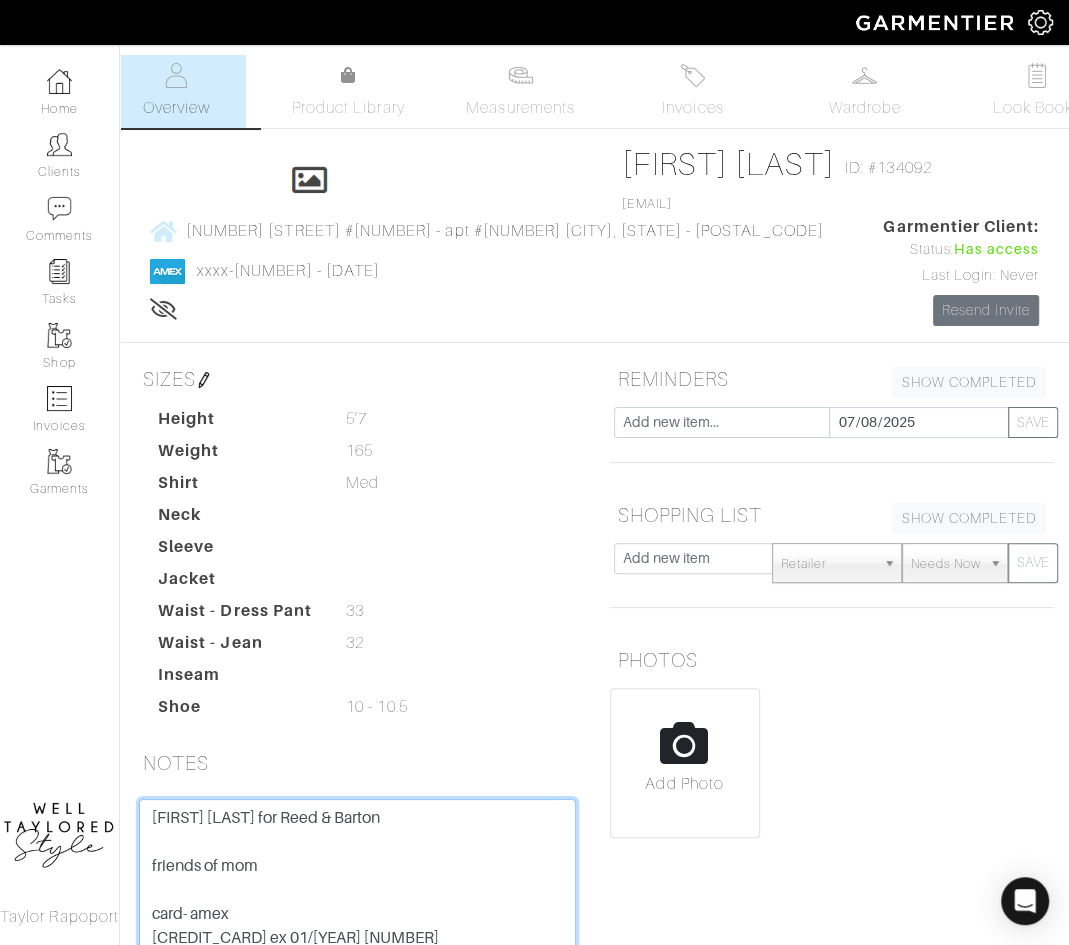click on "[FIRST] [LAST] for Reed & Barton
friends of mom
card- amex
[CREDIT_CARD] ex 01/[YEAR] [NUMBER]
NEW ADDRES-
[FIRST] [LAST]
[NUMBER] [STREET] #[NUMBER]
[CITY] [STATE] [POSTAL_CODE]
Basic long sleeve button downs
Linens
Summer pant
Jeans - white jeans
Jeans!!
Driving moc
Nicer slip on sneaker
Dressier polo
5’7
172
Med- large
33/34
10 - 10.5
5k budget
[NUMBER] [STREET] [POSTAL_CODE] [CITY]" at bounding box center (357, 926) 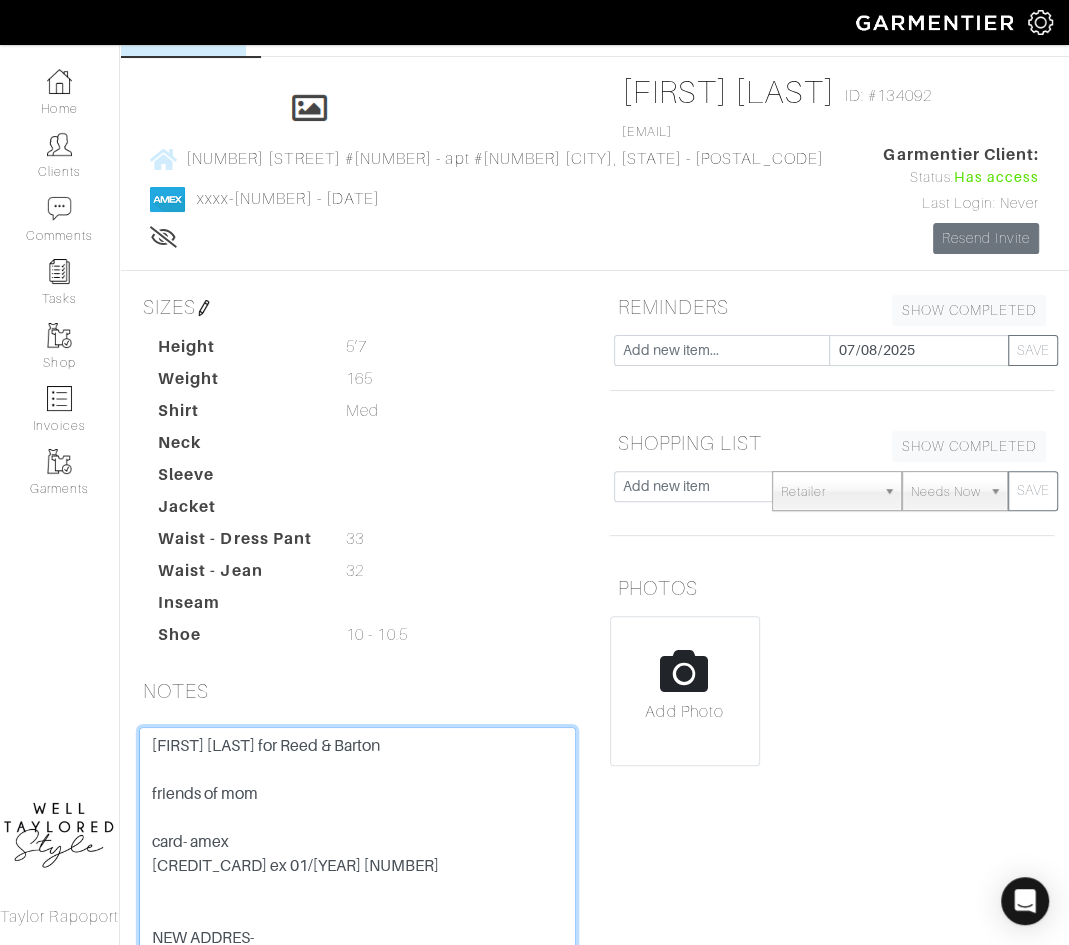 scroll, scrollTop: 157, scrollLeft: 0, axis: vertical 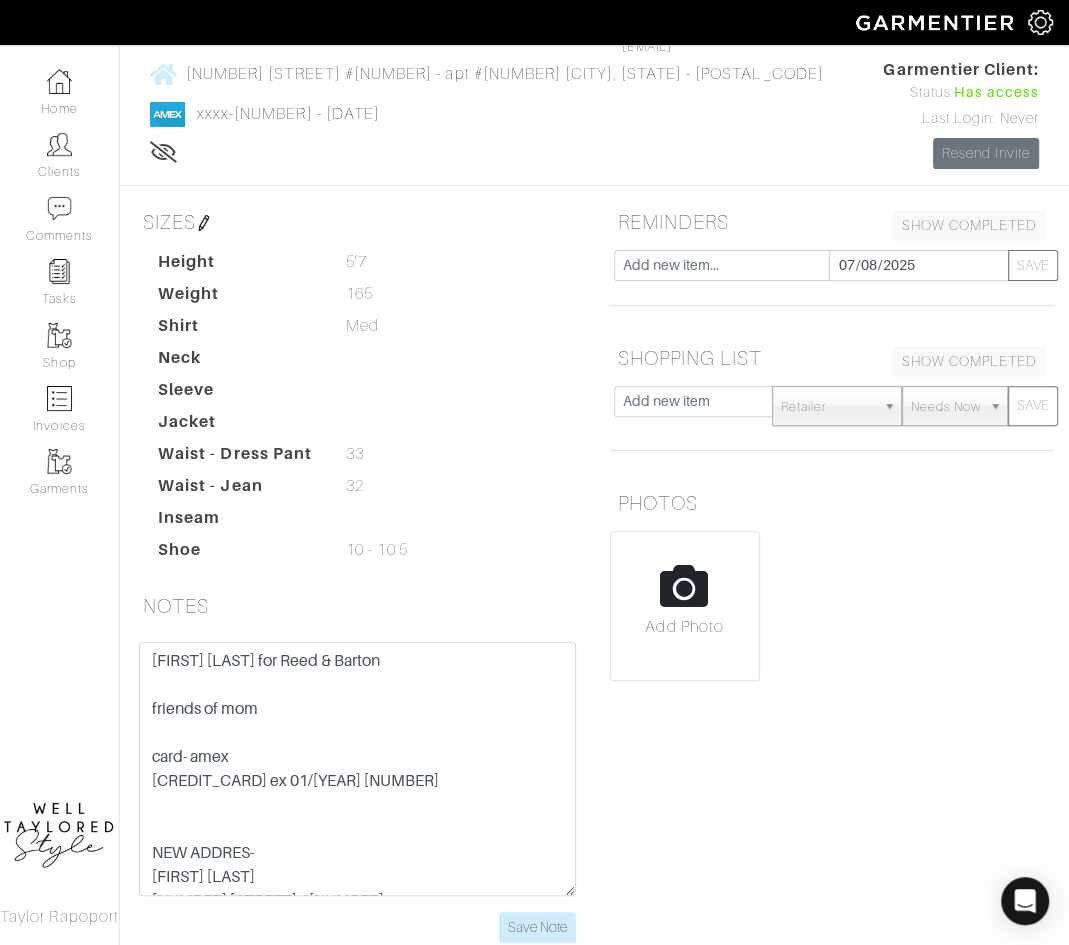 click on "NOTES" at bounding box center (357, 610) 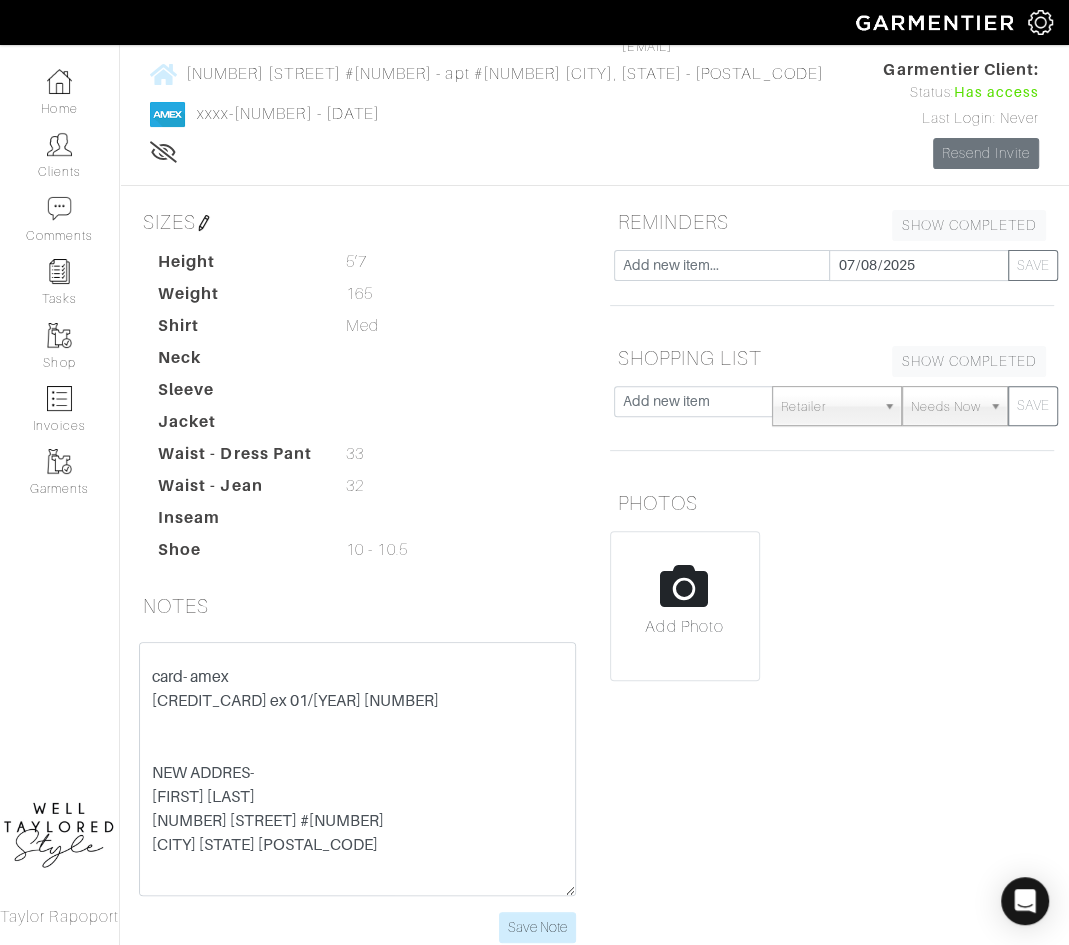 scroll, scrollTop: 132, scrollLeft: 0, axis: vertical 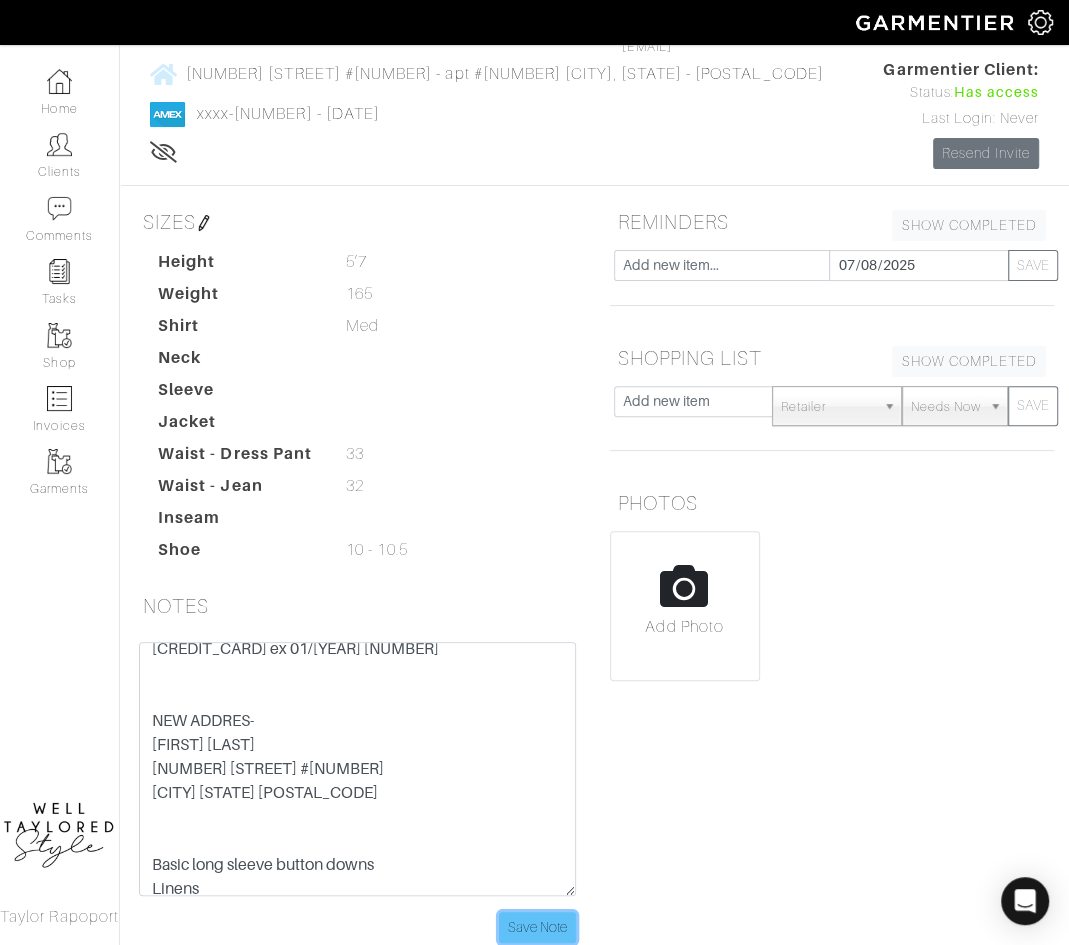 click on "Save Note" at bounding box center [537, 927] 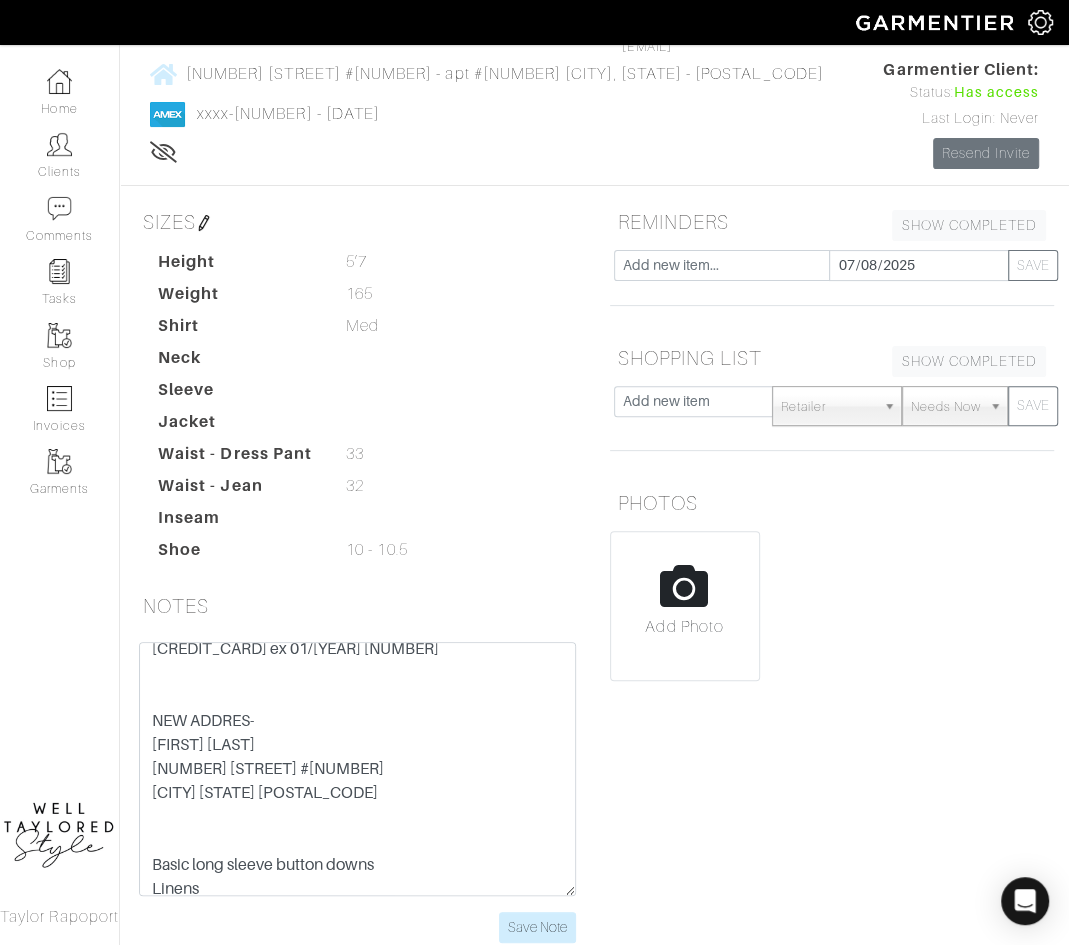 scroll, scrollTop: 0, scrollLeft: 0, axis: both 